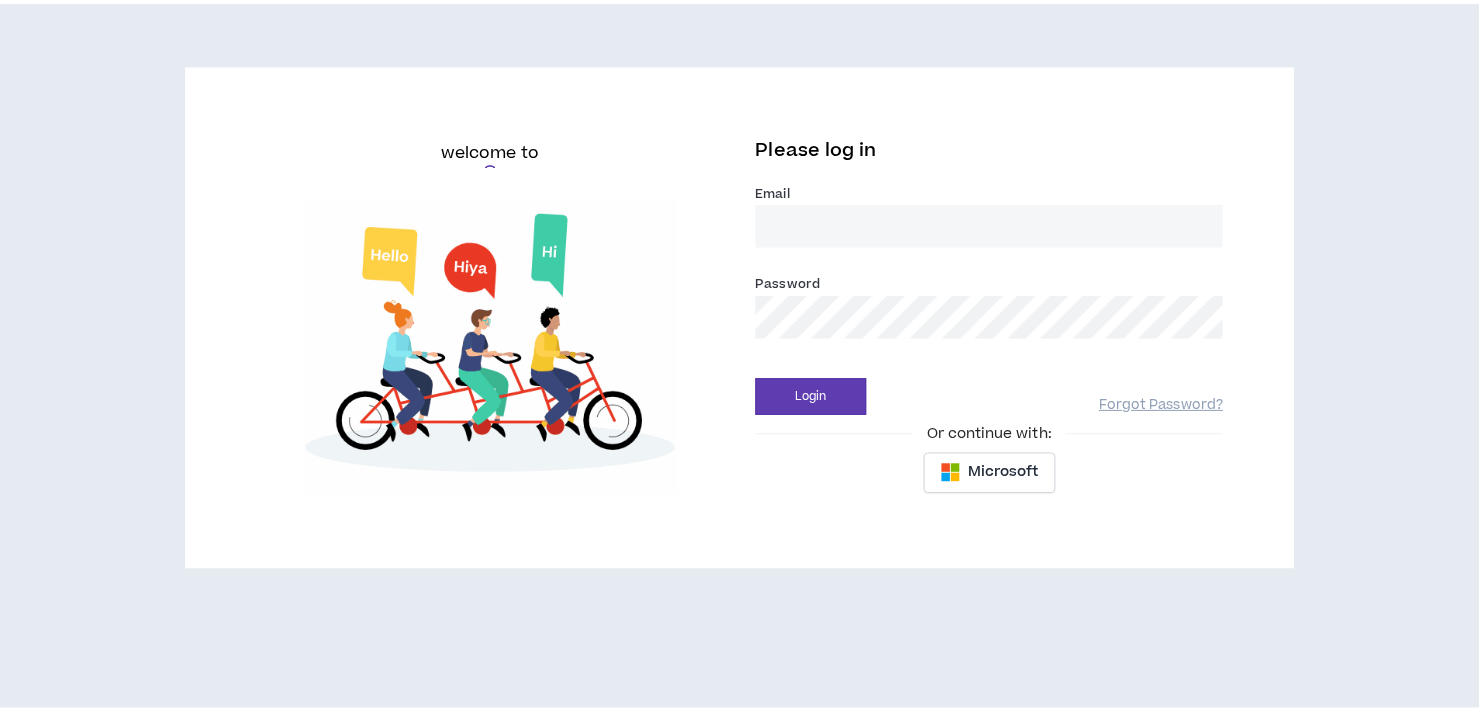 scroll, scrollTop: 0, scrollLeft: 0, axis: both 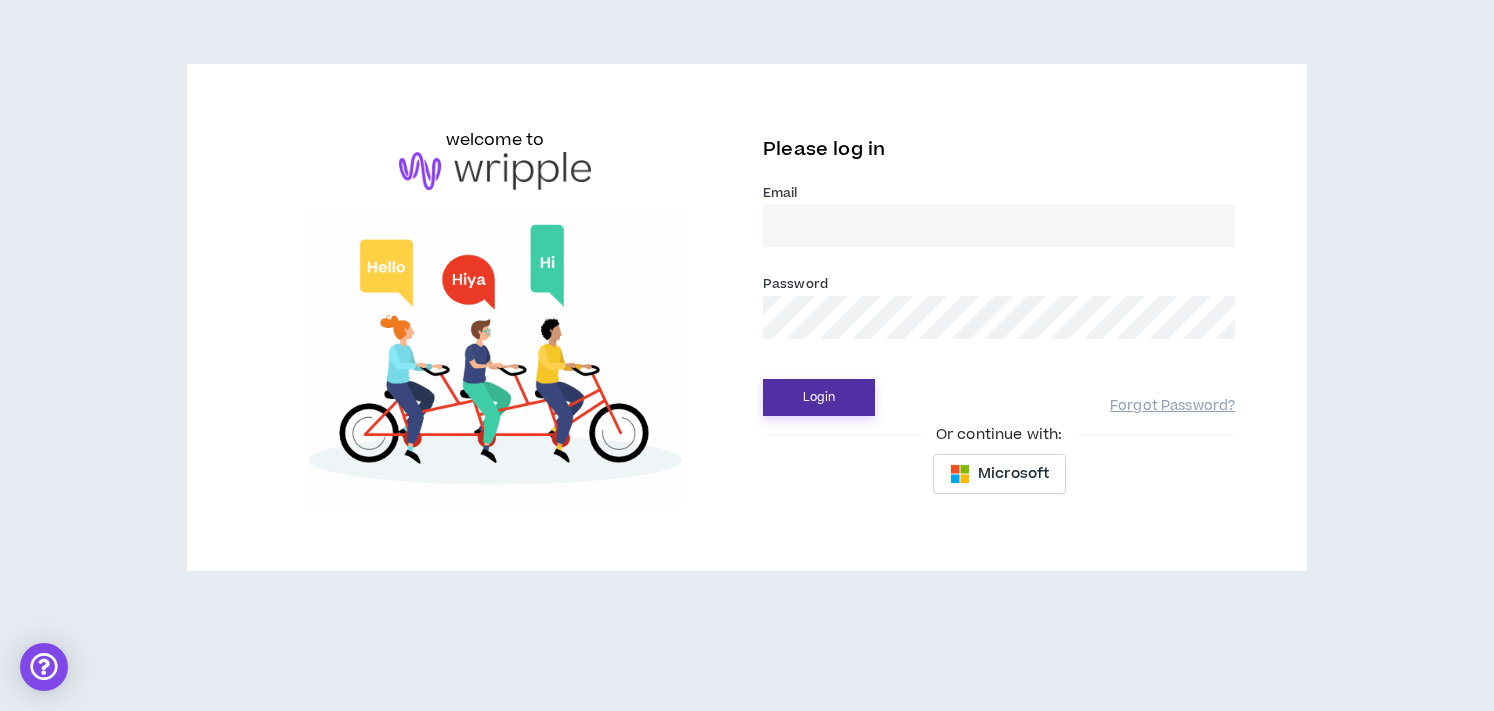 type on "[EMAIL]" 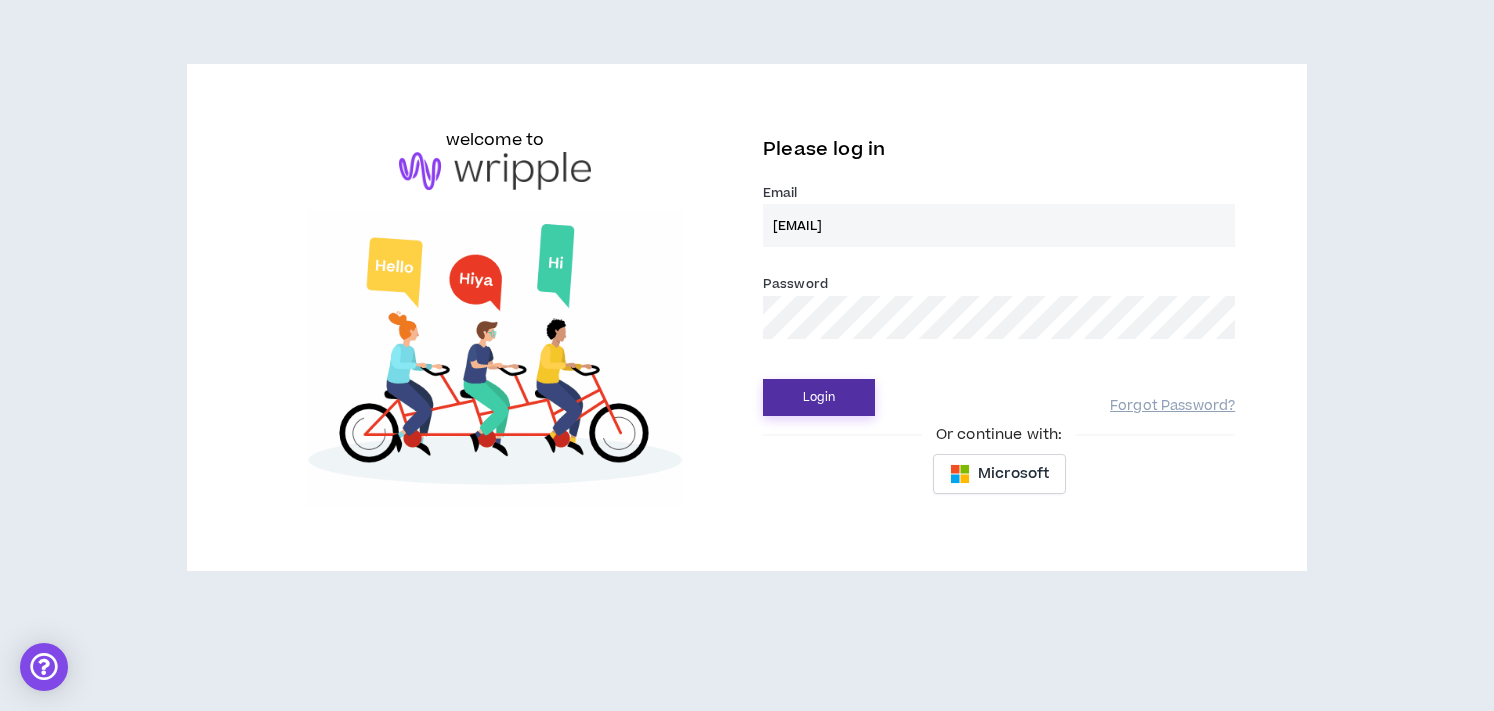 click on "Login" at bounding box center [819, 397] 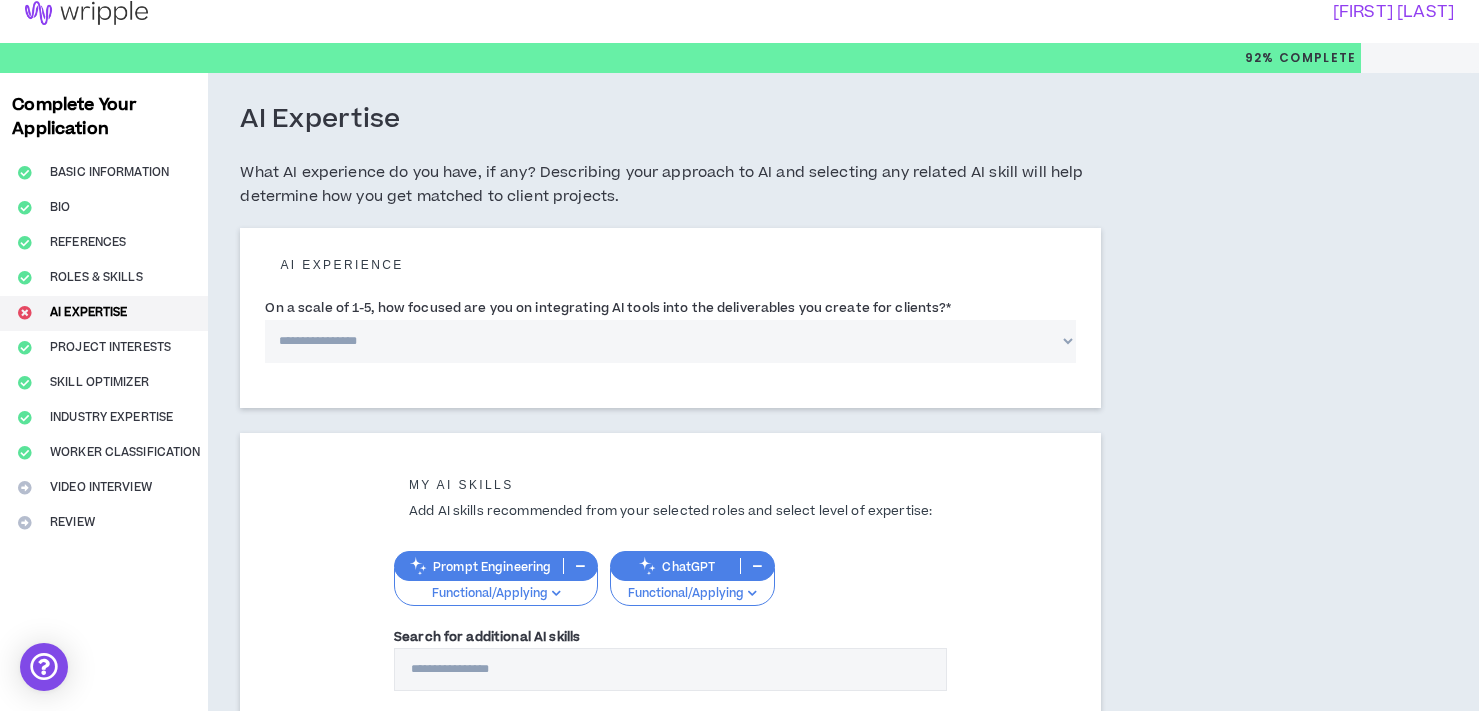 scroll, scrollTop: 0, scrollLeft: 0, axis: both 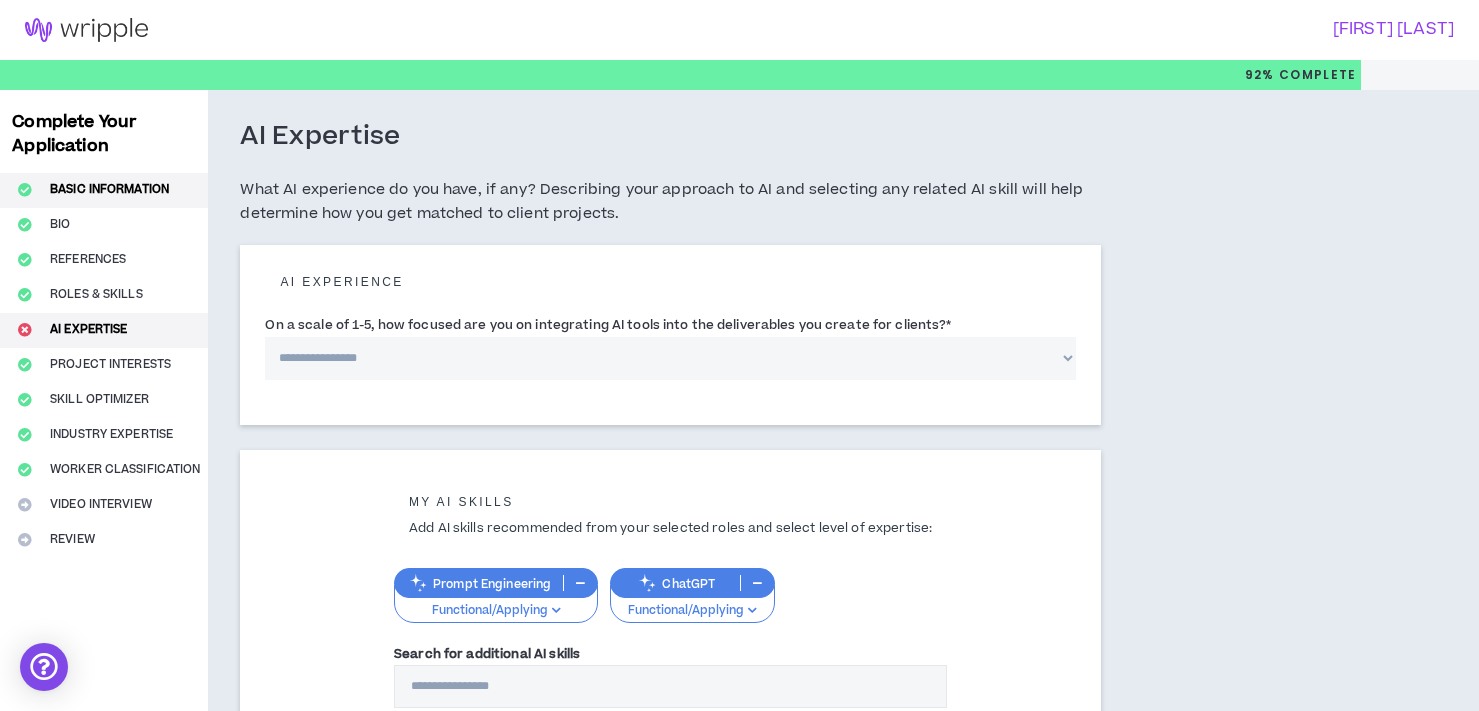 click on "Basic Information" at bounding box center [104, 190] 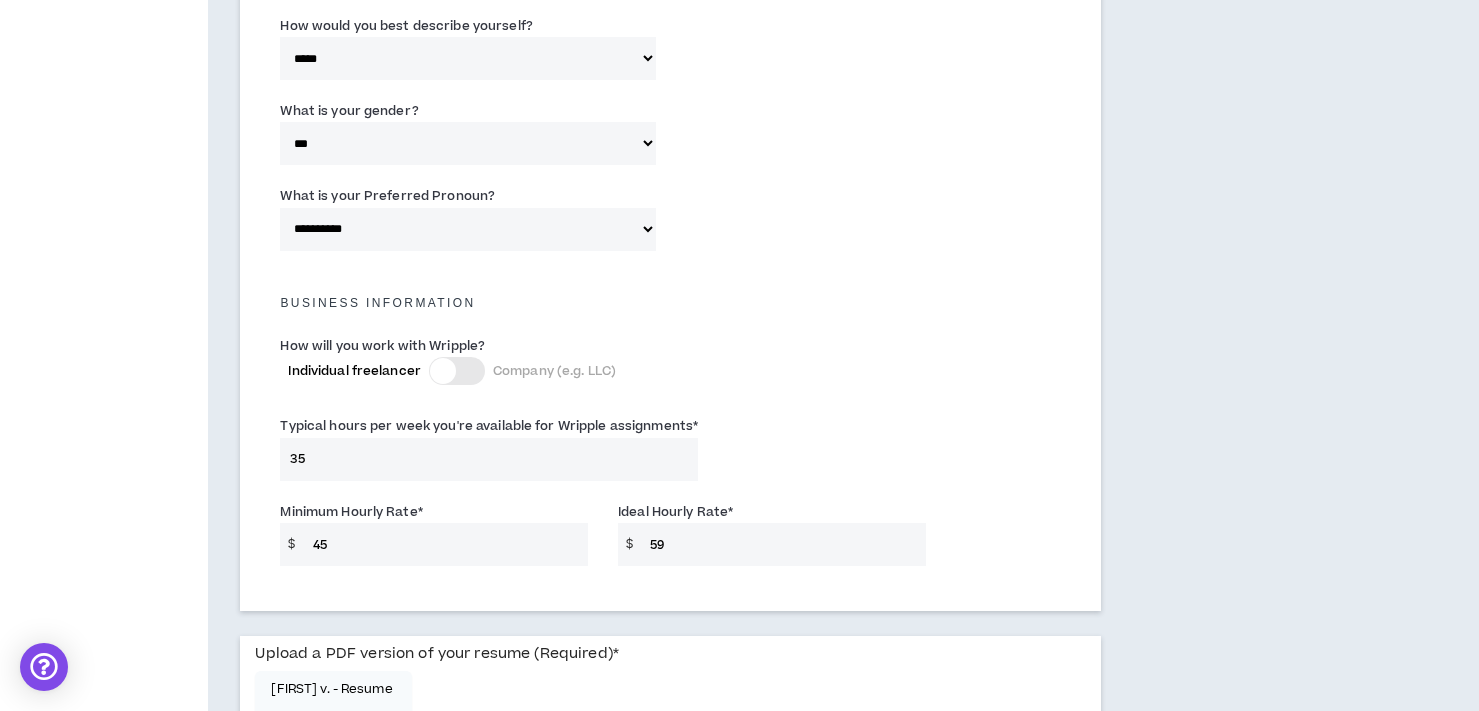 scroll, scrollTop: 1200, scrollLeft: 0, axis: vertical 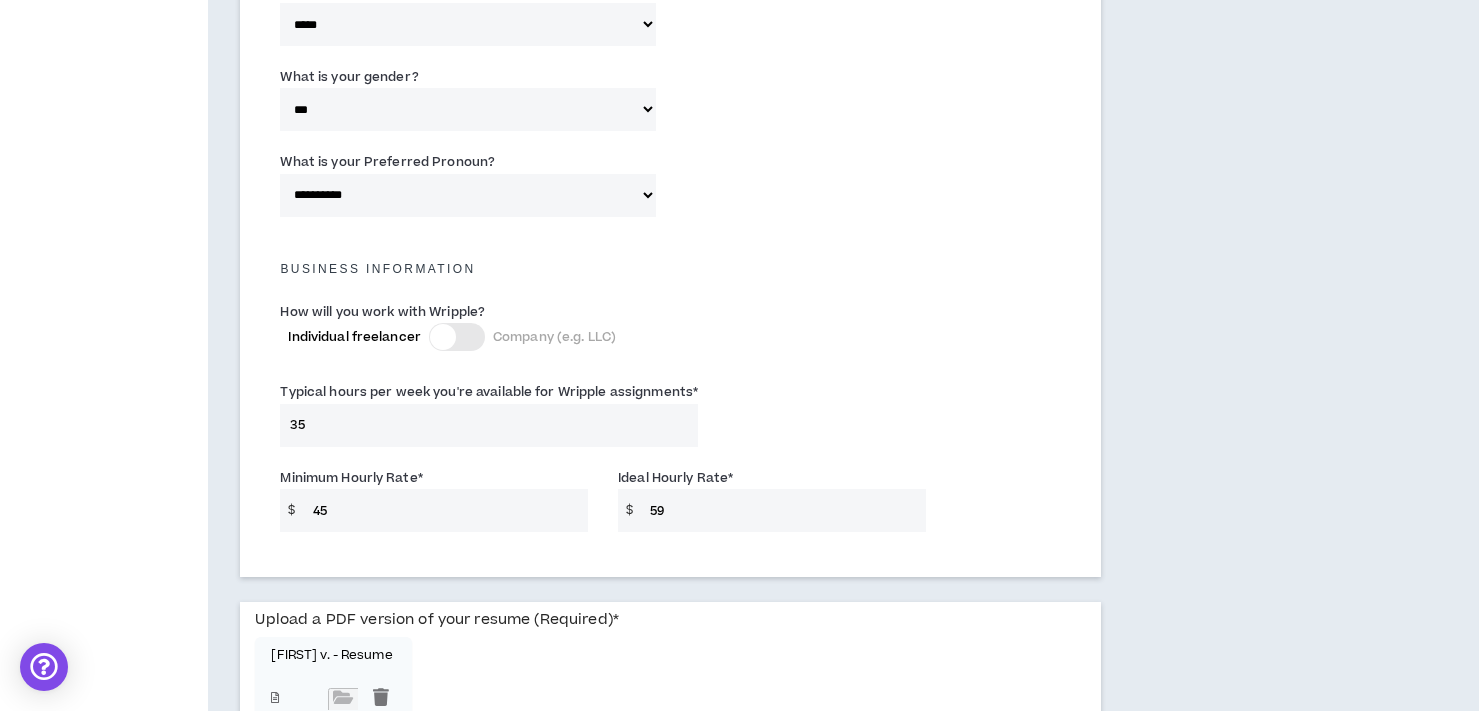 click at bounding box center (457, 337) 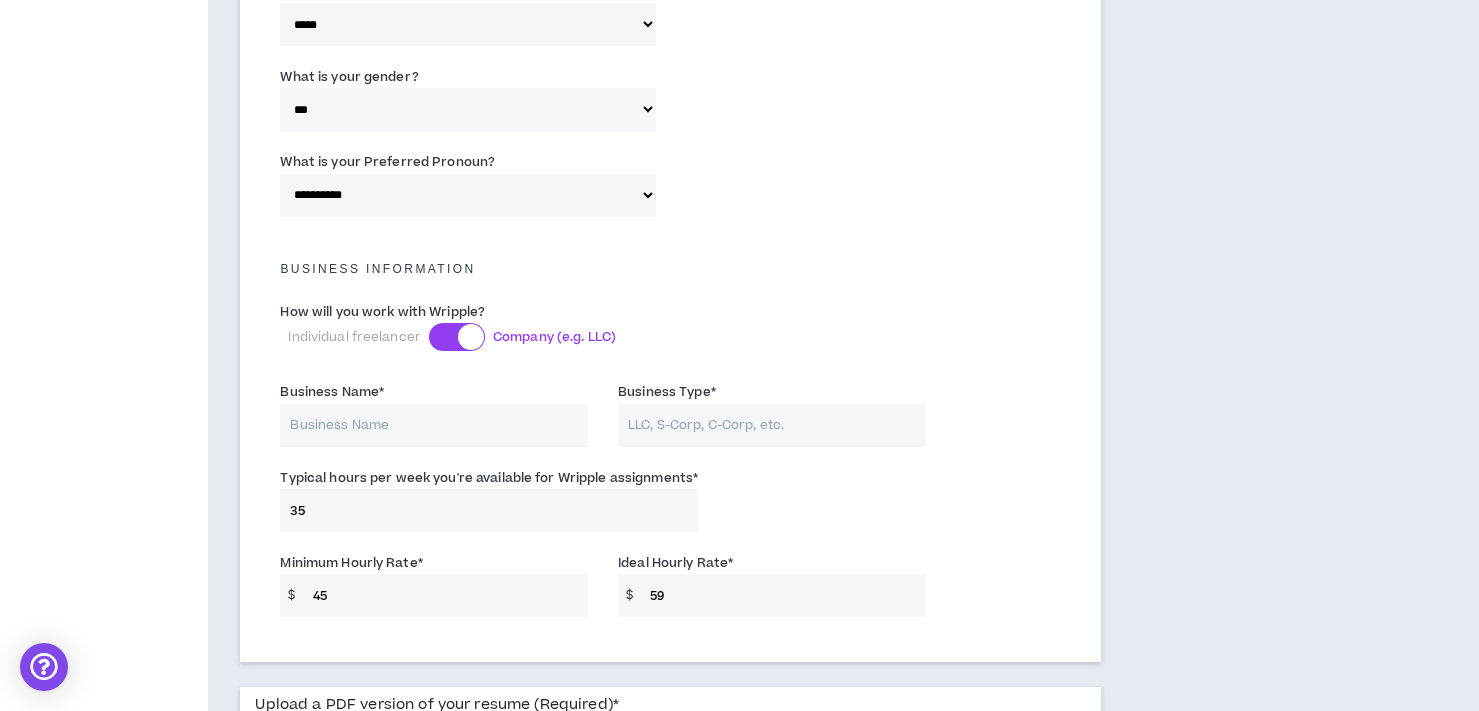 click on "Business Name  *" at bounding box center [434, 425] 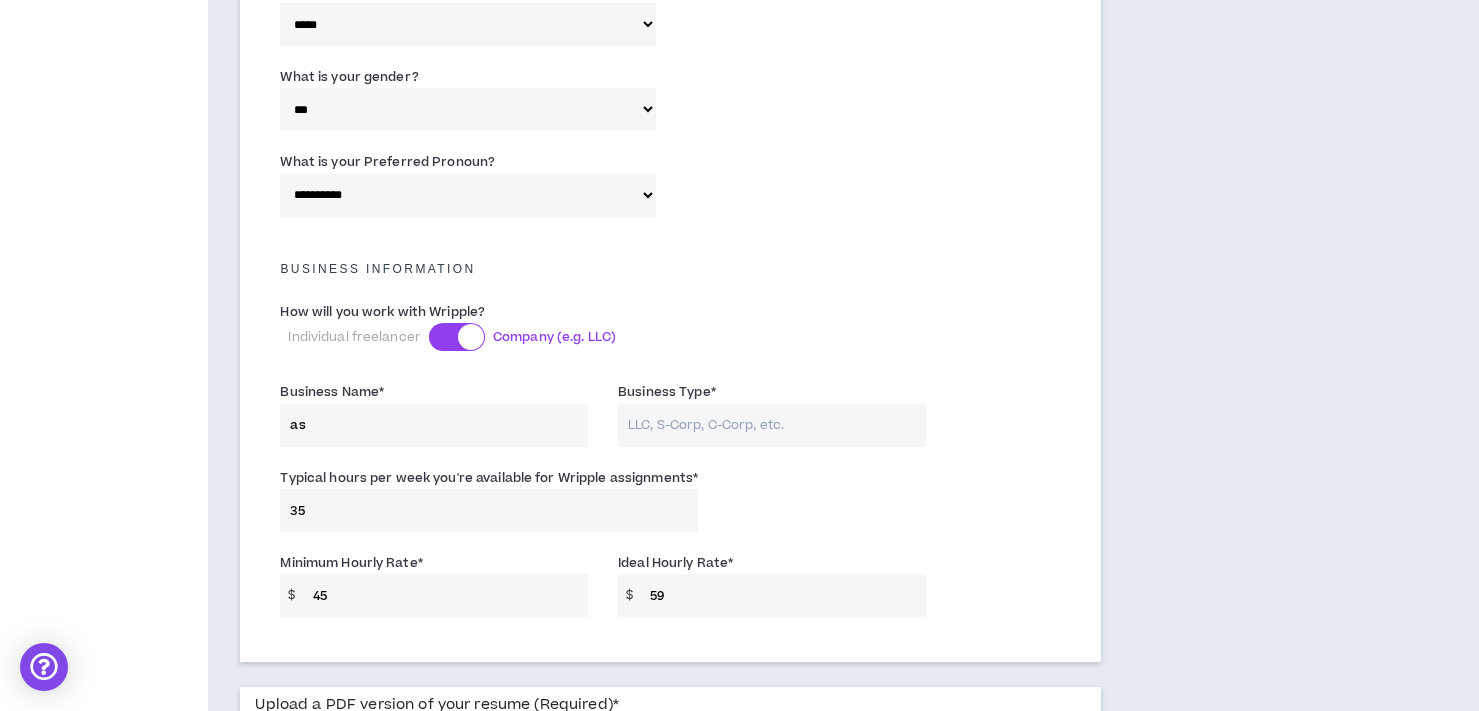 type on "a" 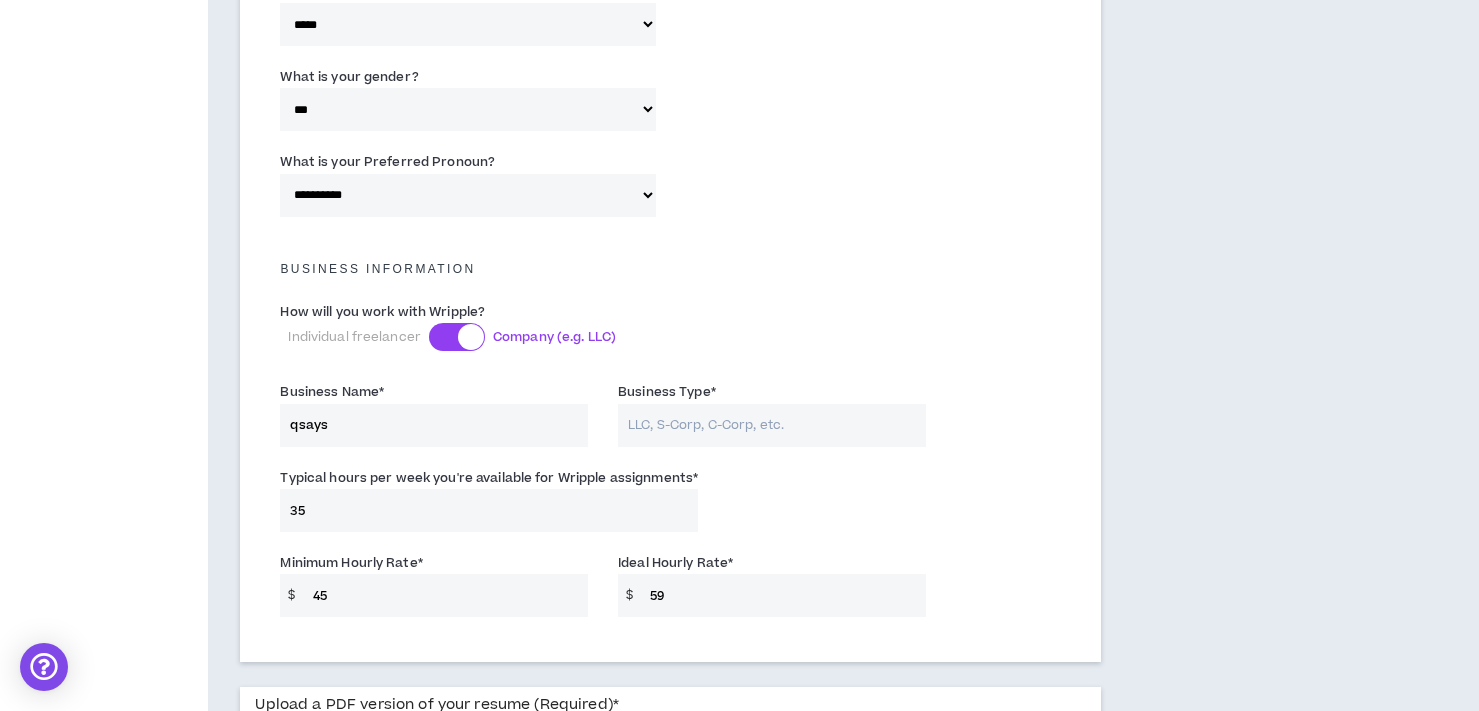 type on "qsays" 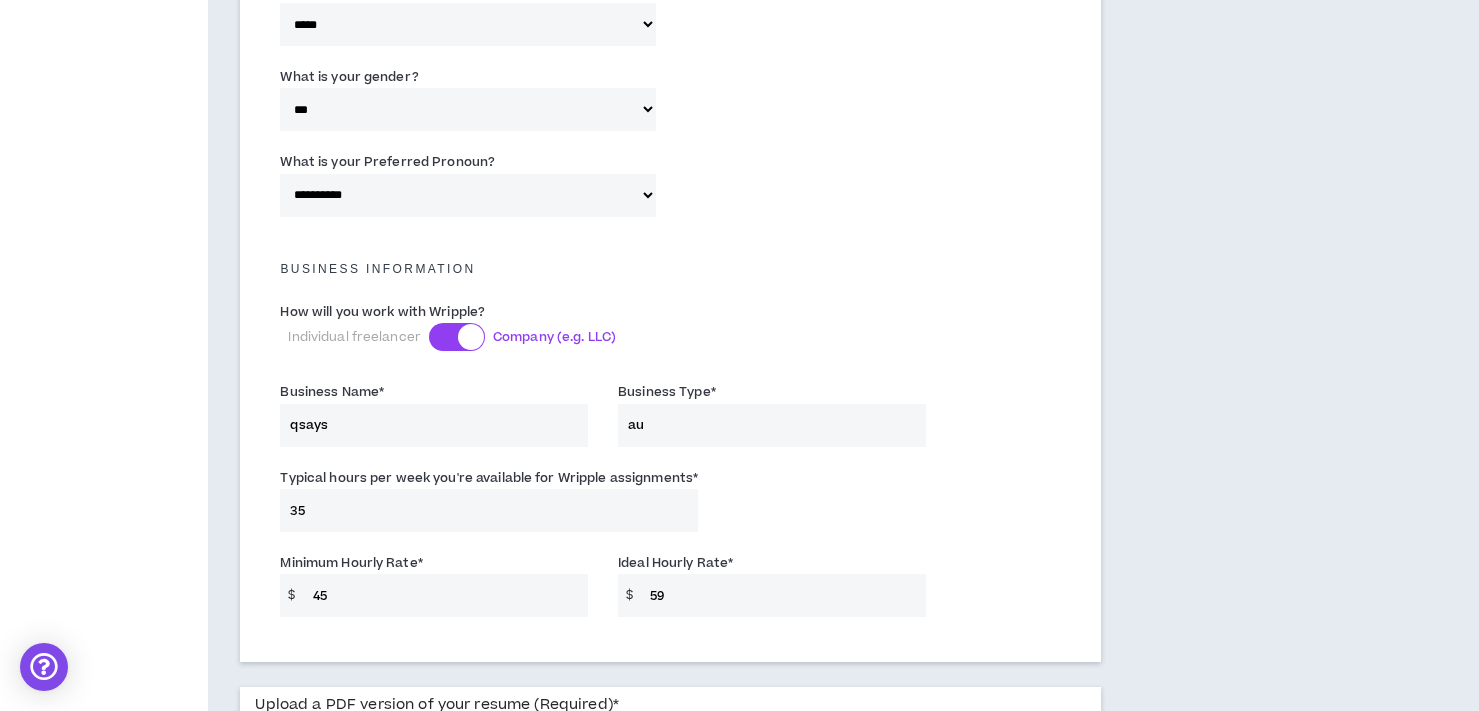 type on "a" 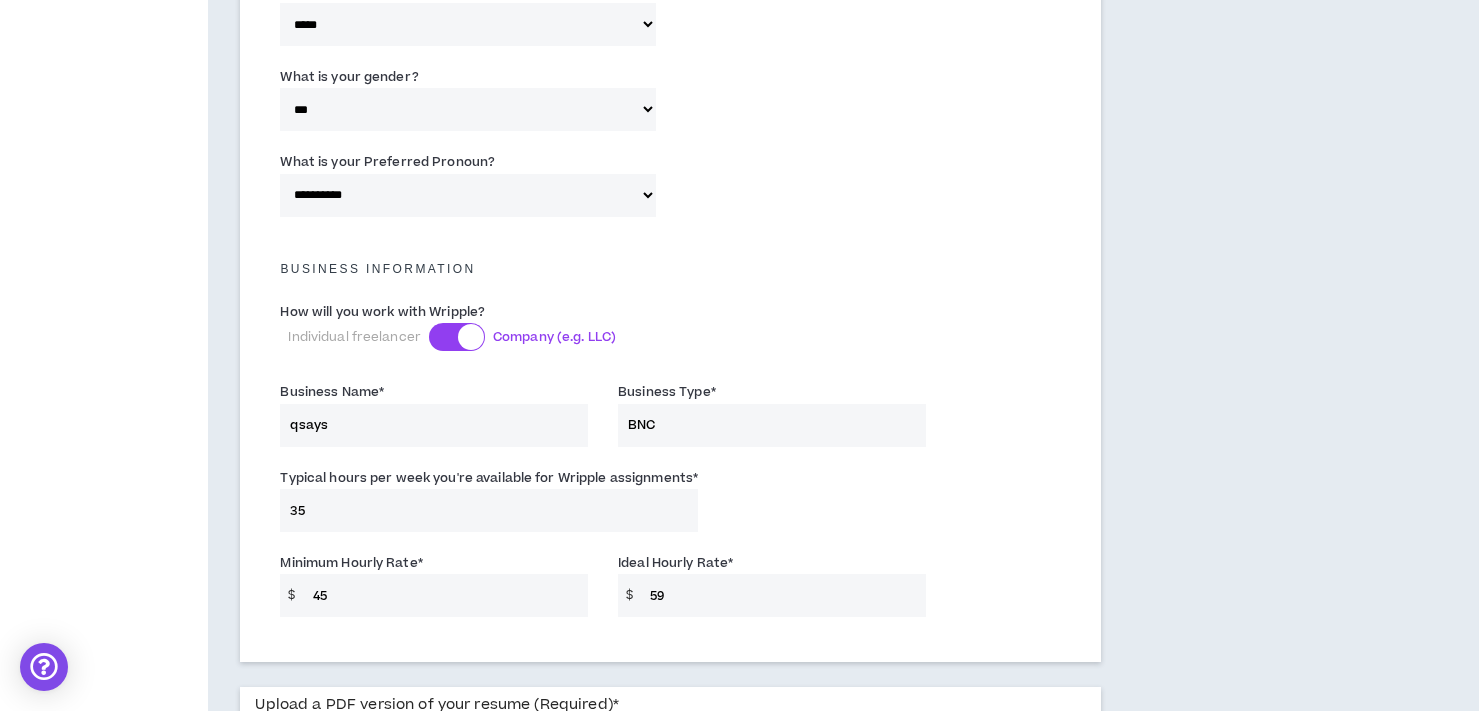 type on "BNC" 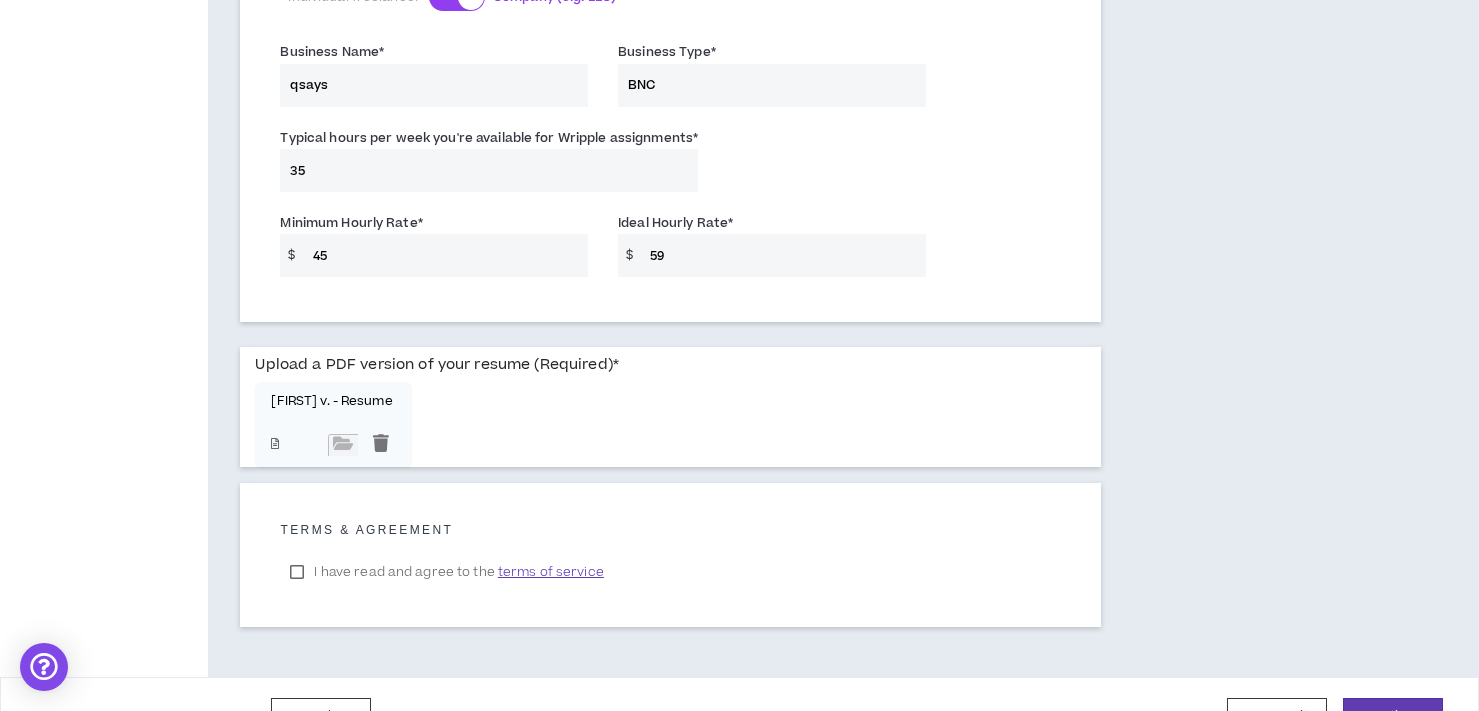 scroll, scrollTop: 1584, scrollLeft: 0, axis: vertical 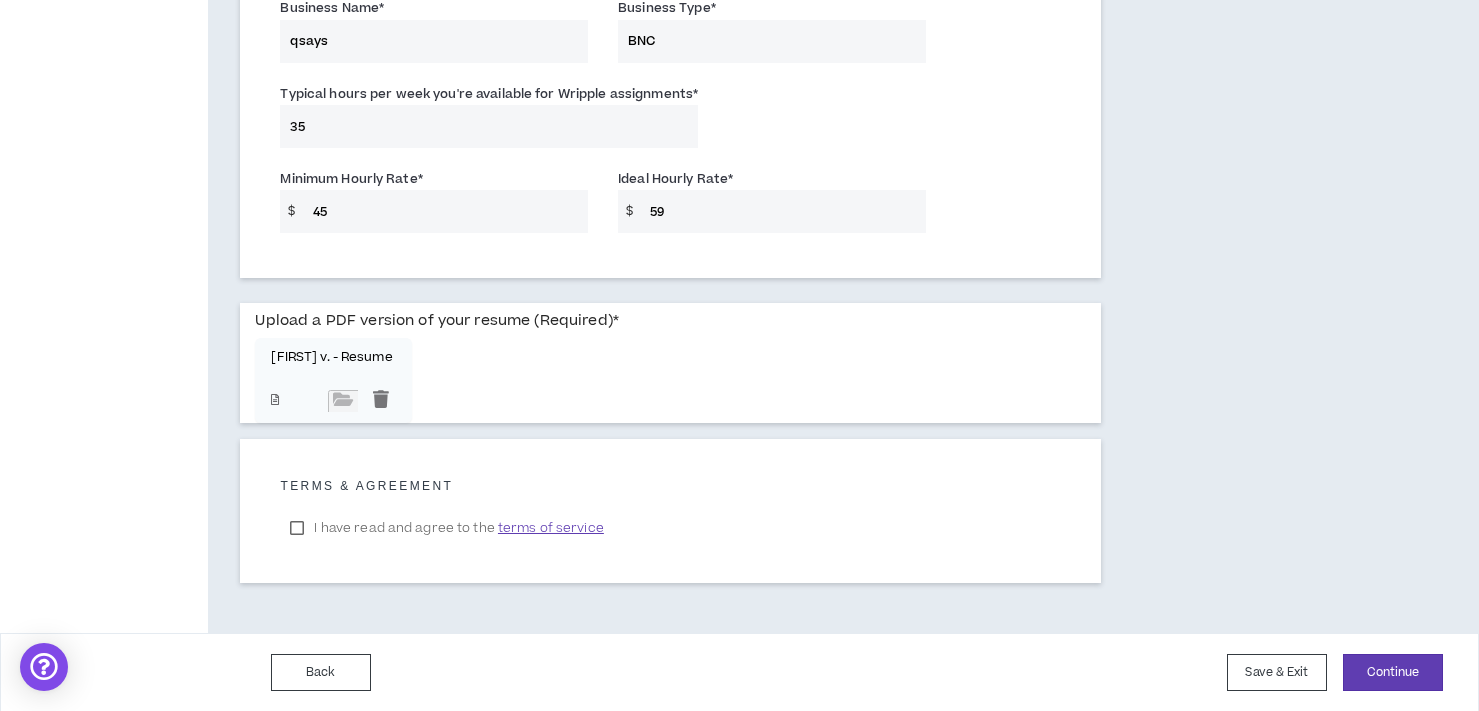 click on "45" at bounding box center [446, 211] 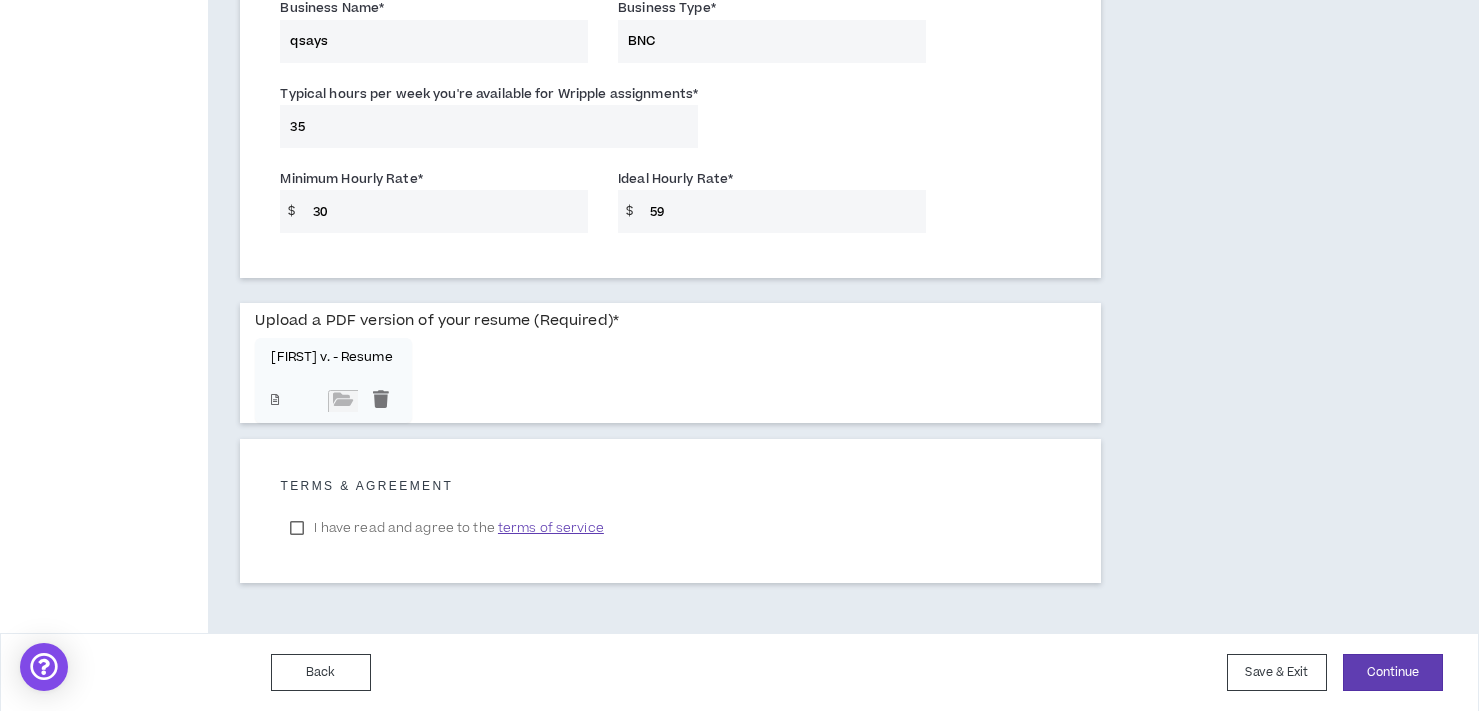 type on "30" 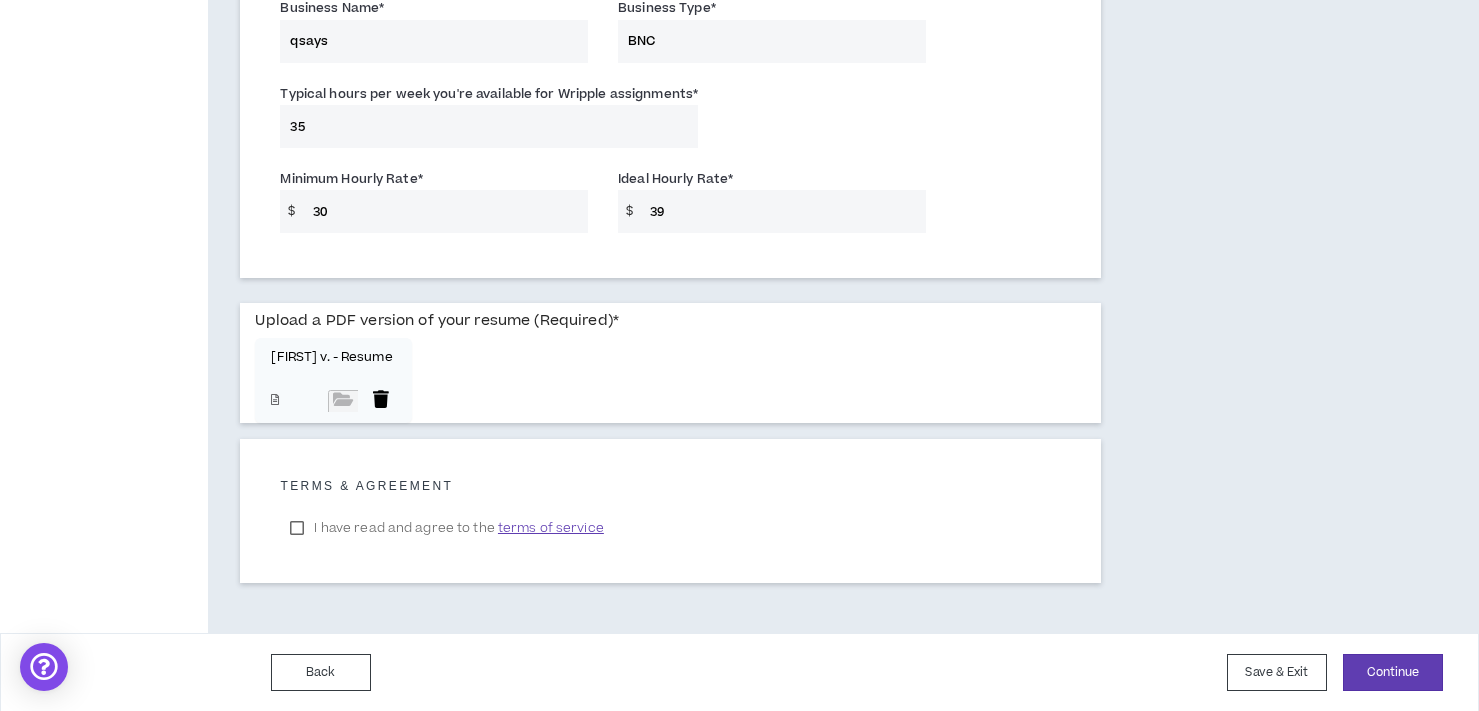 type on "39" 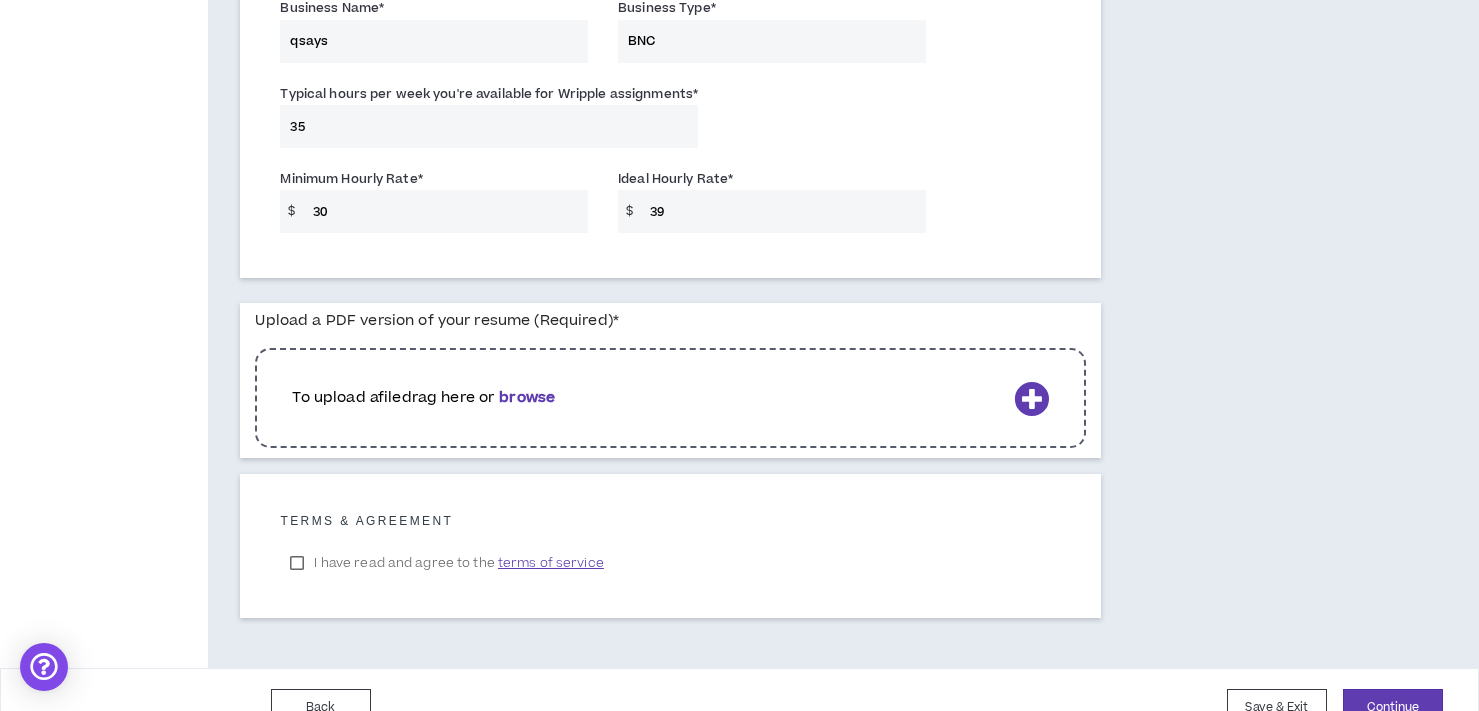 click at bounding box center [1031, 398] 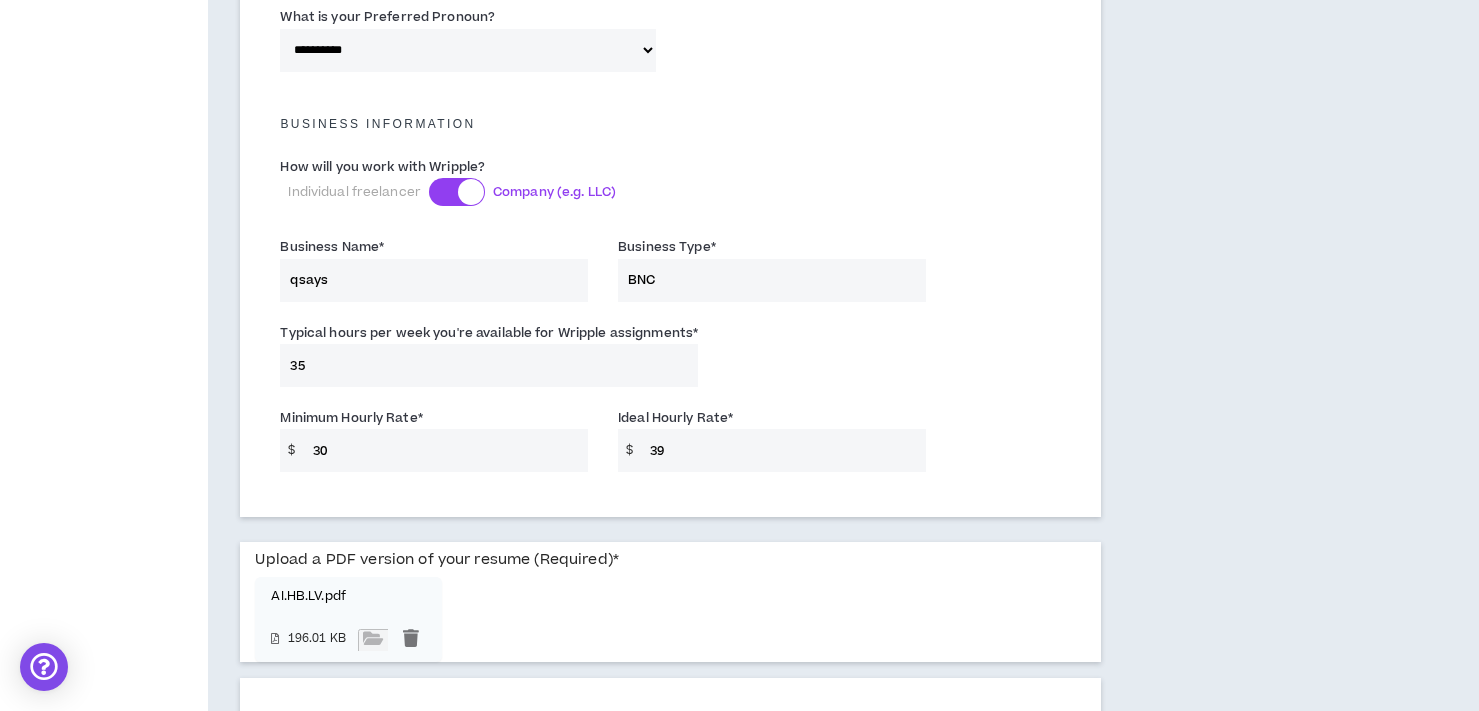 scroll, scrollTop: 1584, scrollLeft: 0, axis: vertical 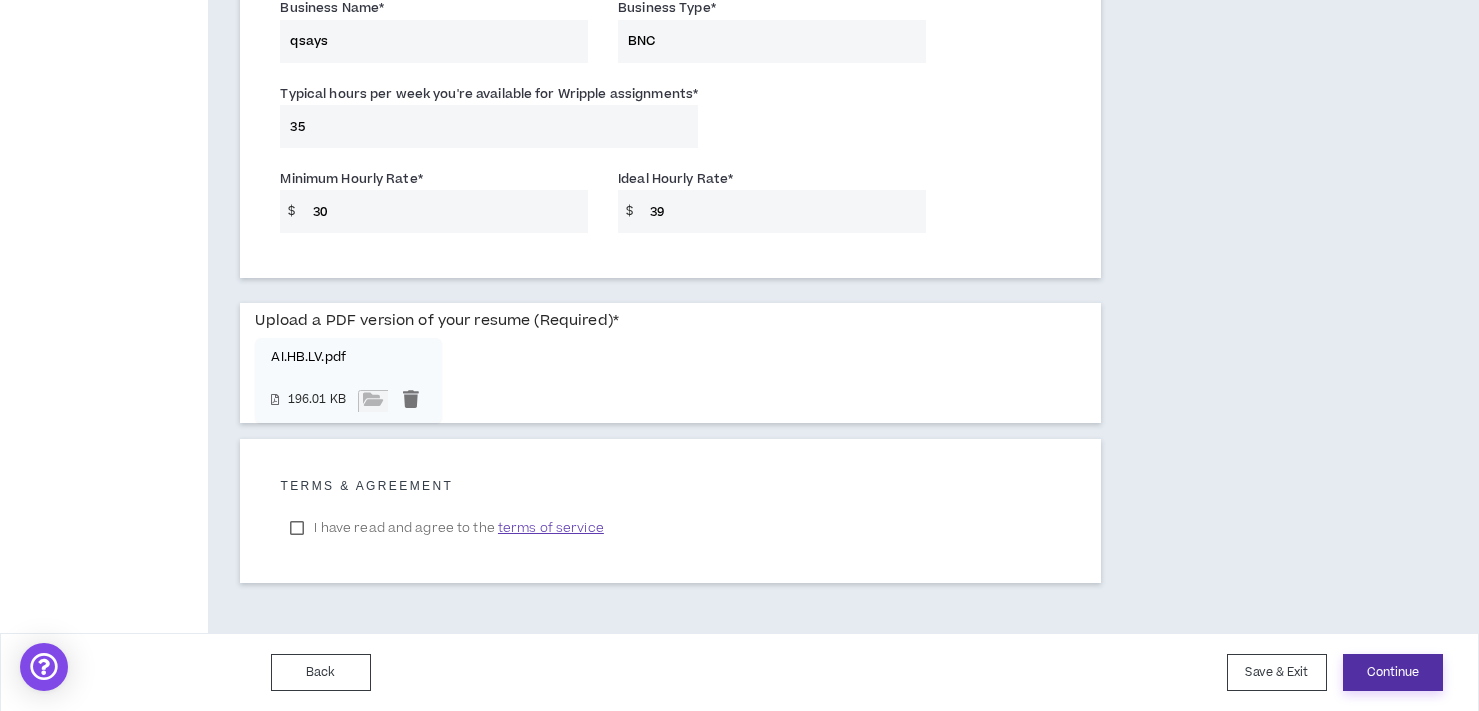 click on "Continue" at bounding box center (1393, 672) 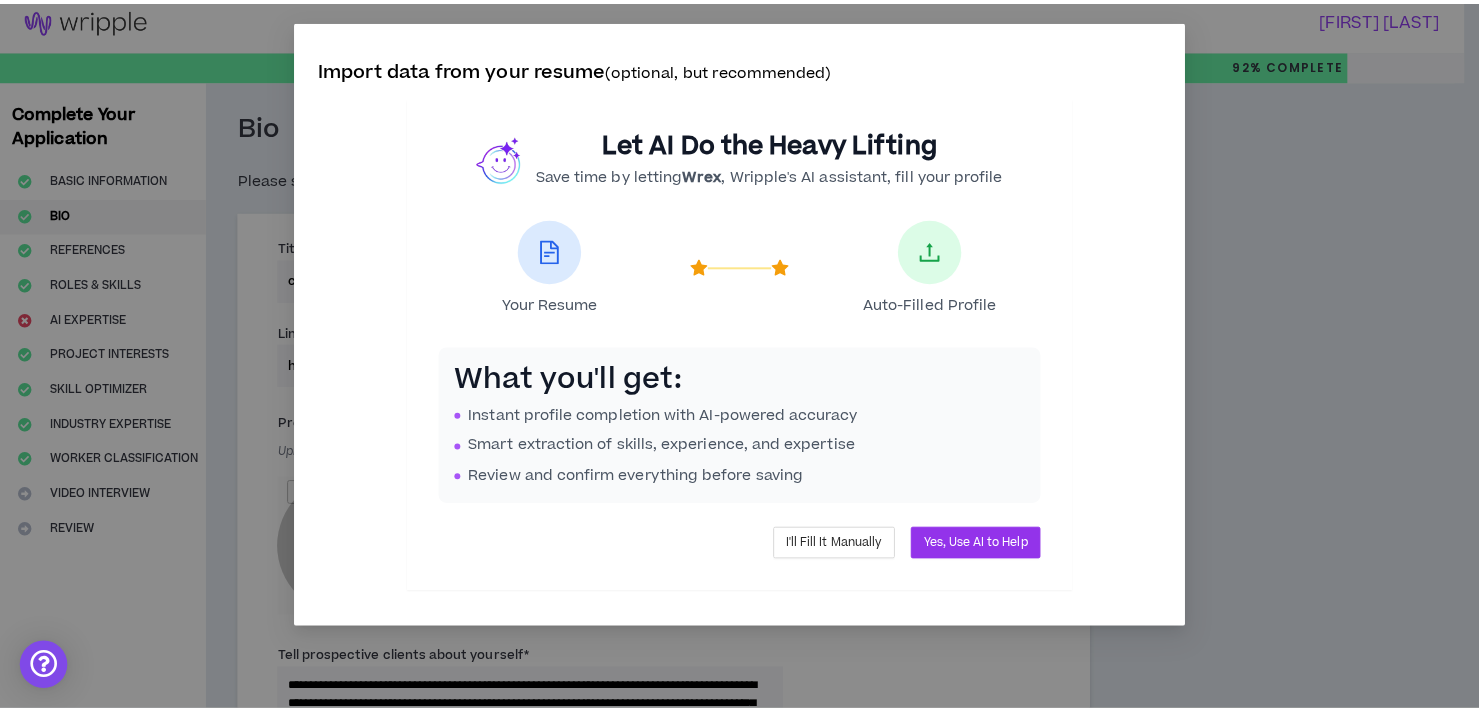 scroll, scrollTop: 0, scrollLeft: 0, axis: both 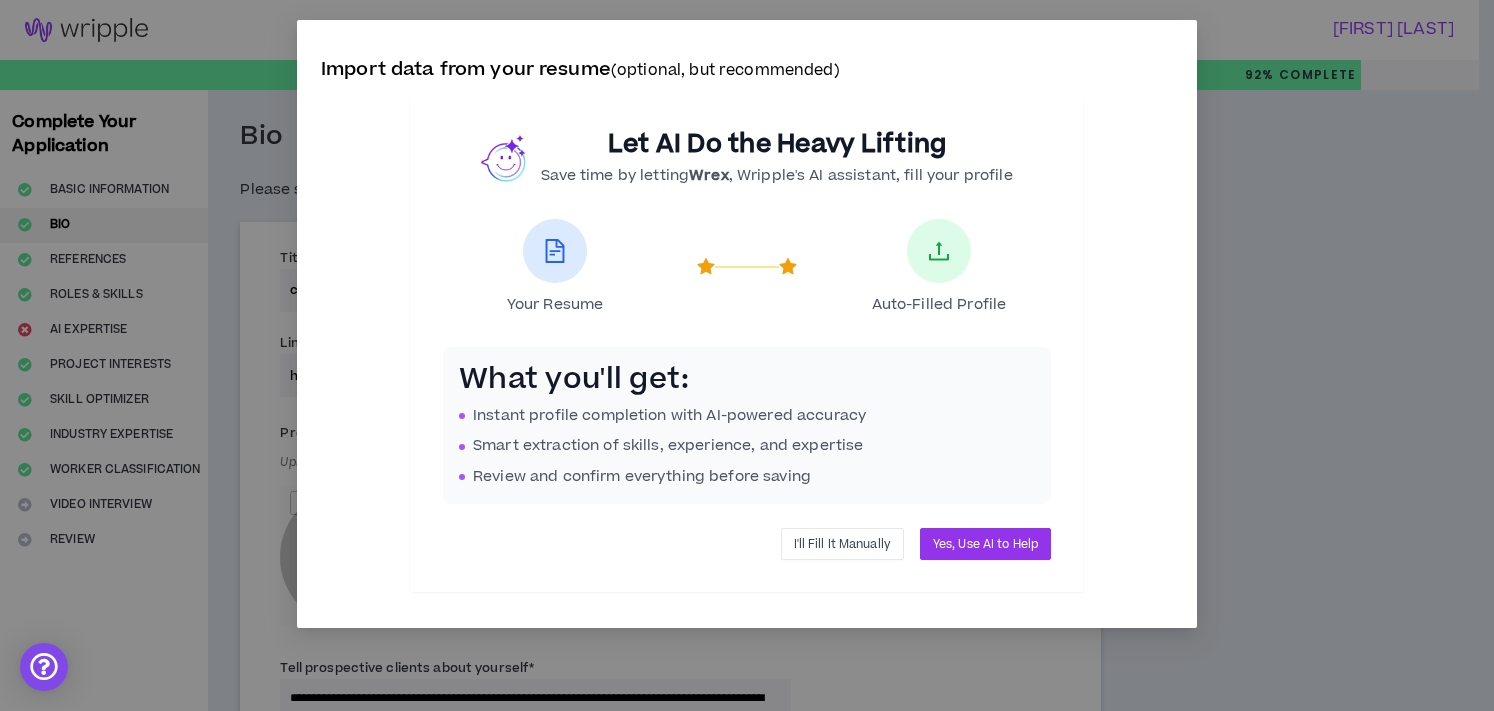 click on "I'll Fill It Manually" at bounding box center (842, 544) 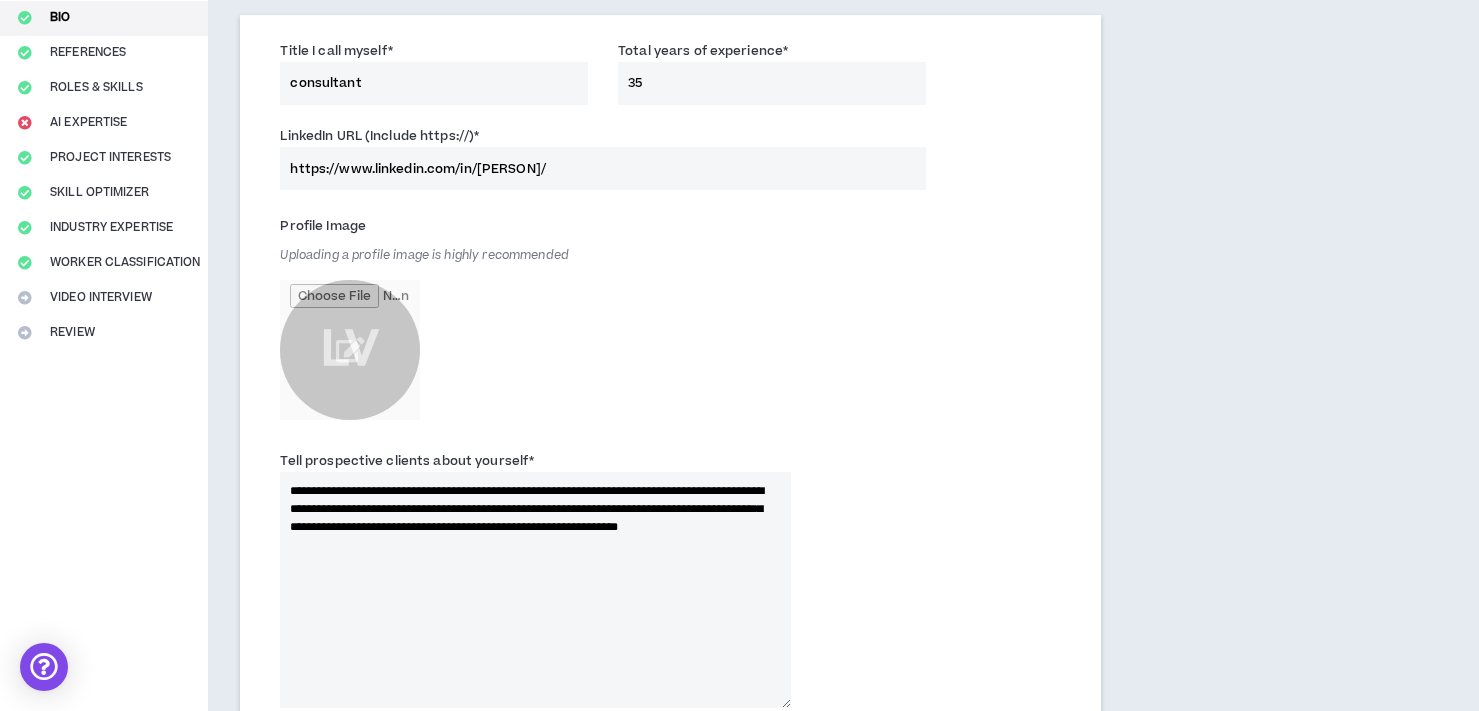 scroll, scrollTop: 240, scrollLeft: 0, axis: vertical 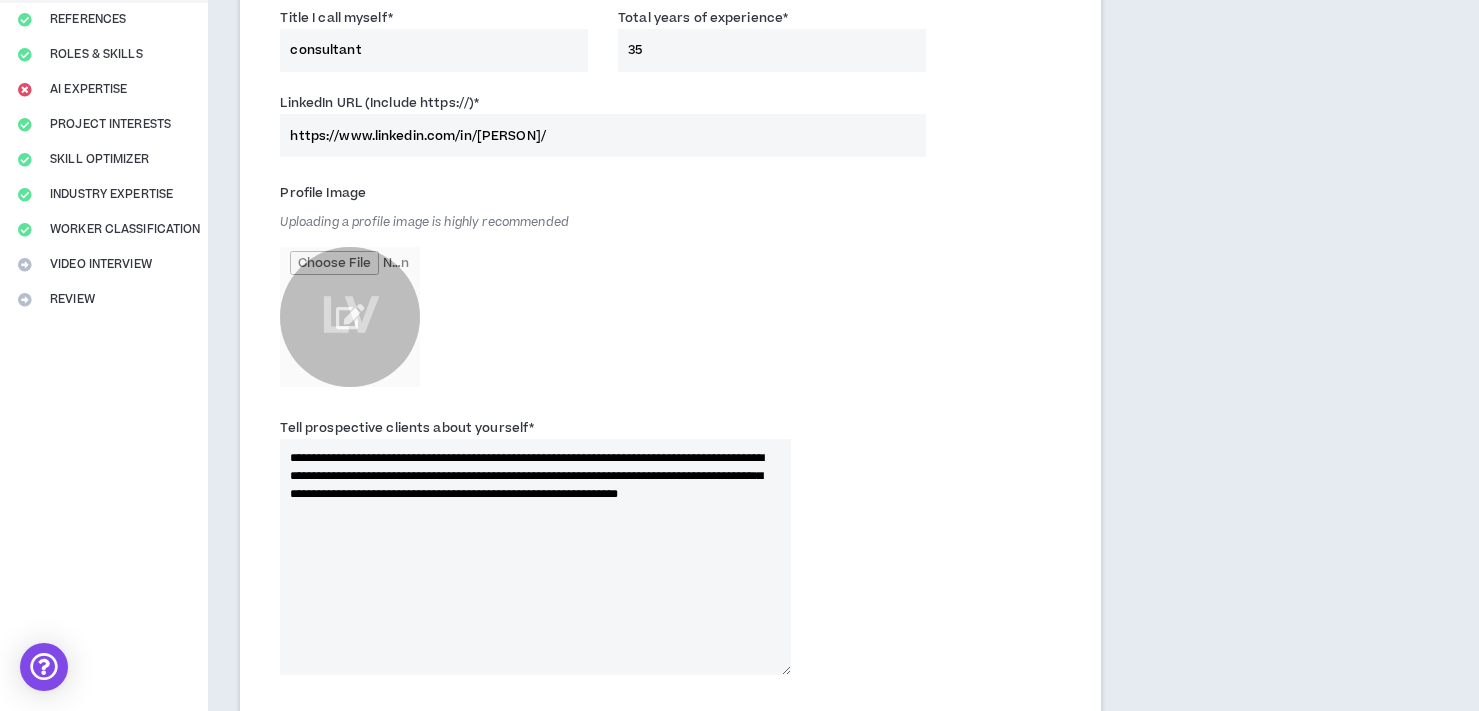 click at bounding box center [350, 317] 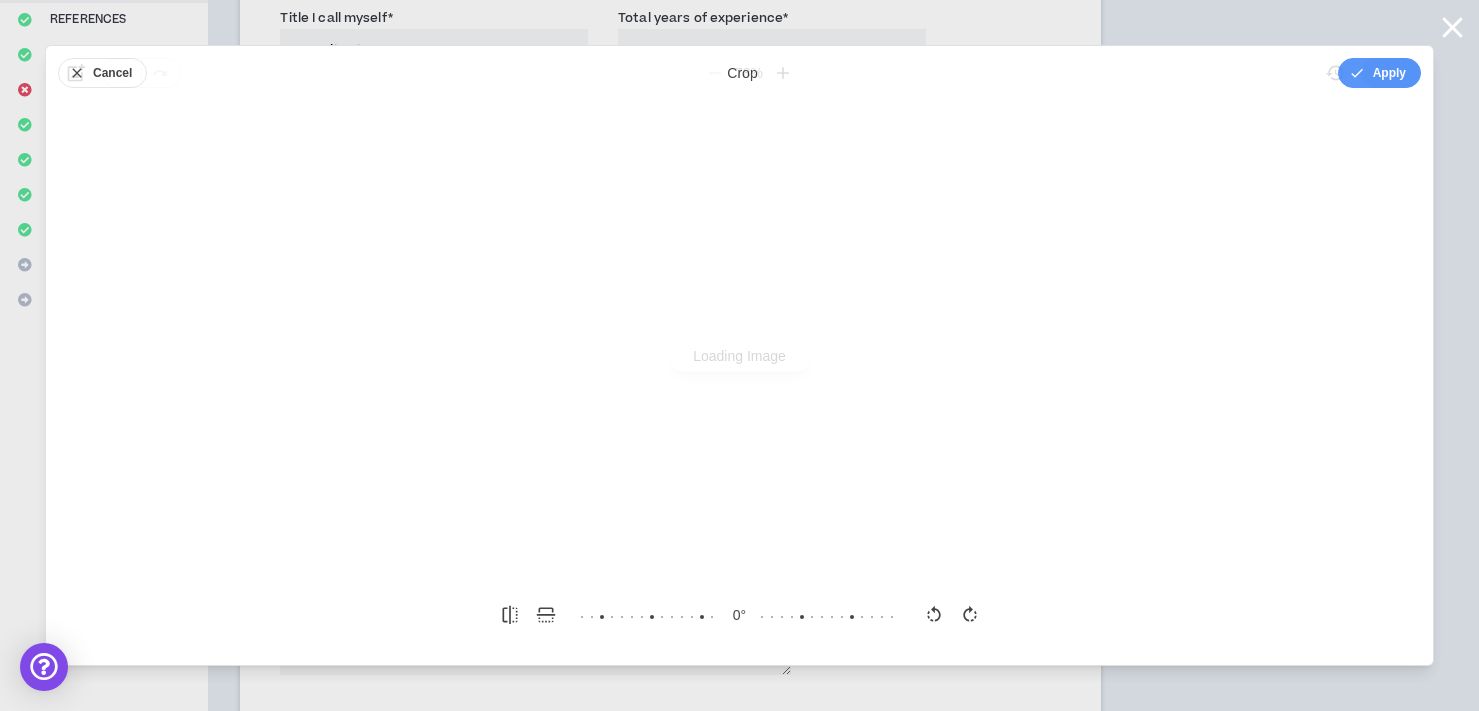 scroll, scrollTop: 0, scrollLeft: 0, axis: both 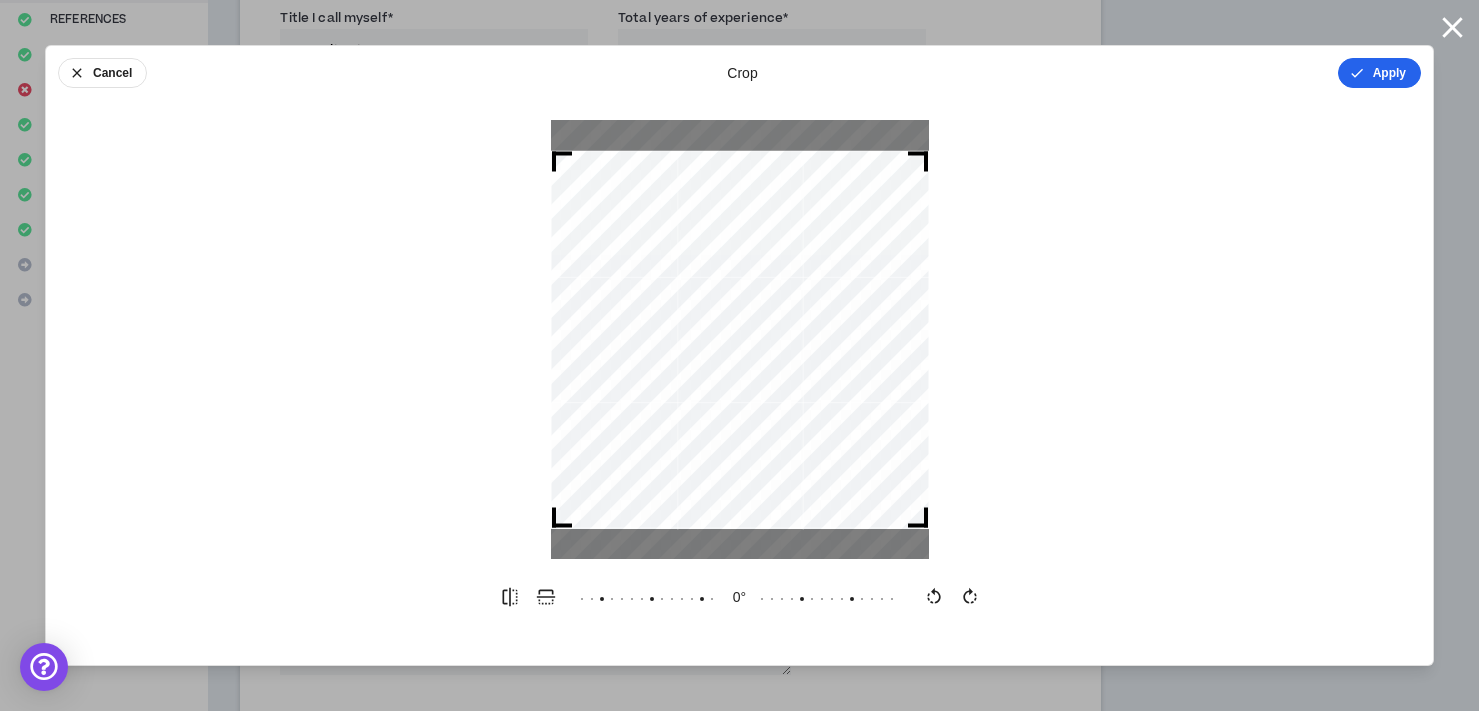 click on "Apply" at bounding box center [1379, 73] 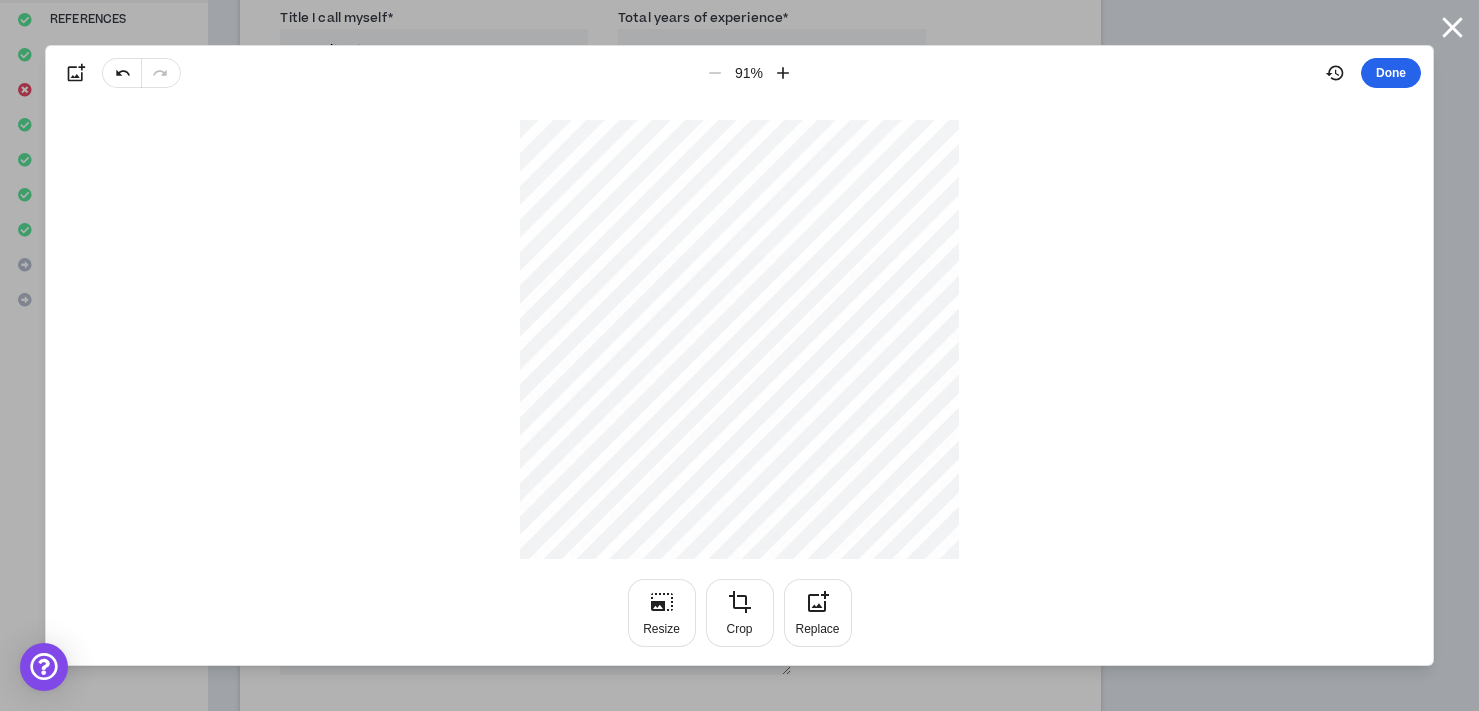 click on "Done" at bounding box center [1391, 73] 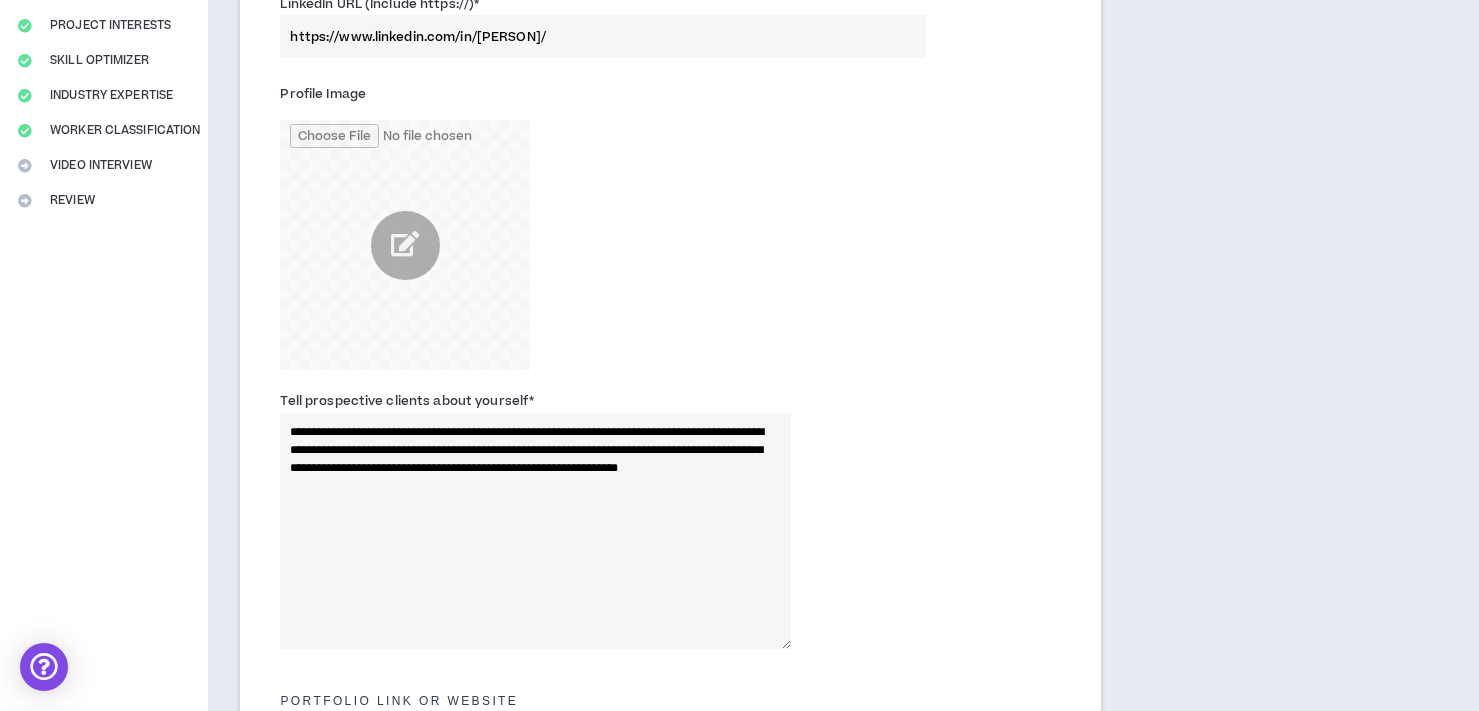 scroll, scrollTop: 360, scrollLeft: 0, axis: vertical 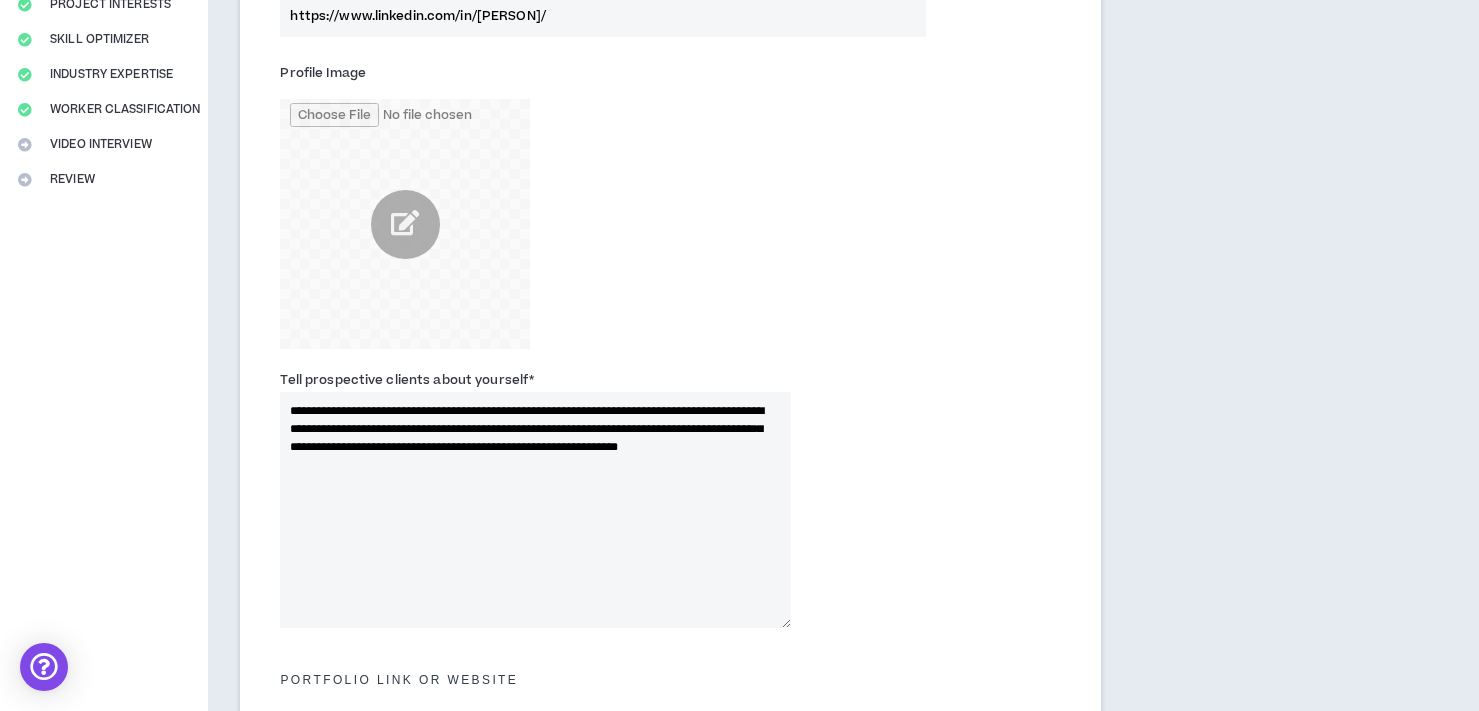 click on "**********" at bounding box center (535, 510) 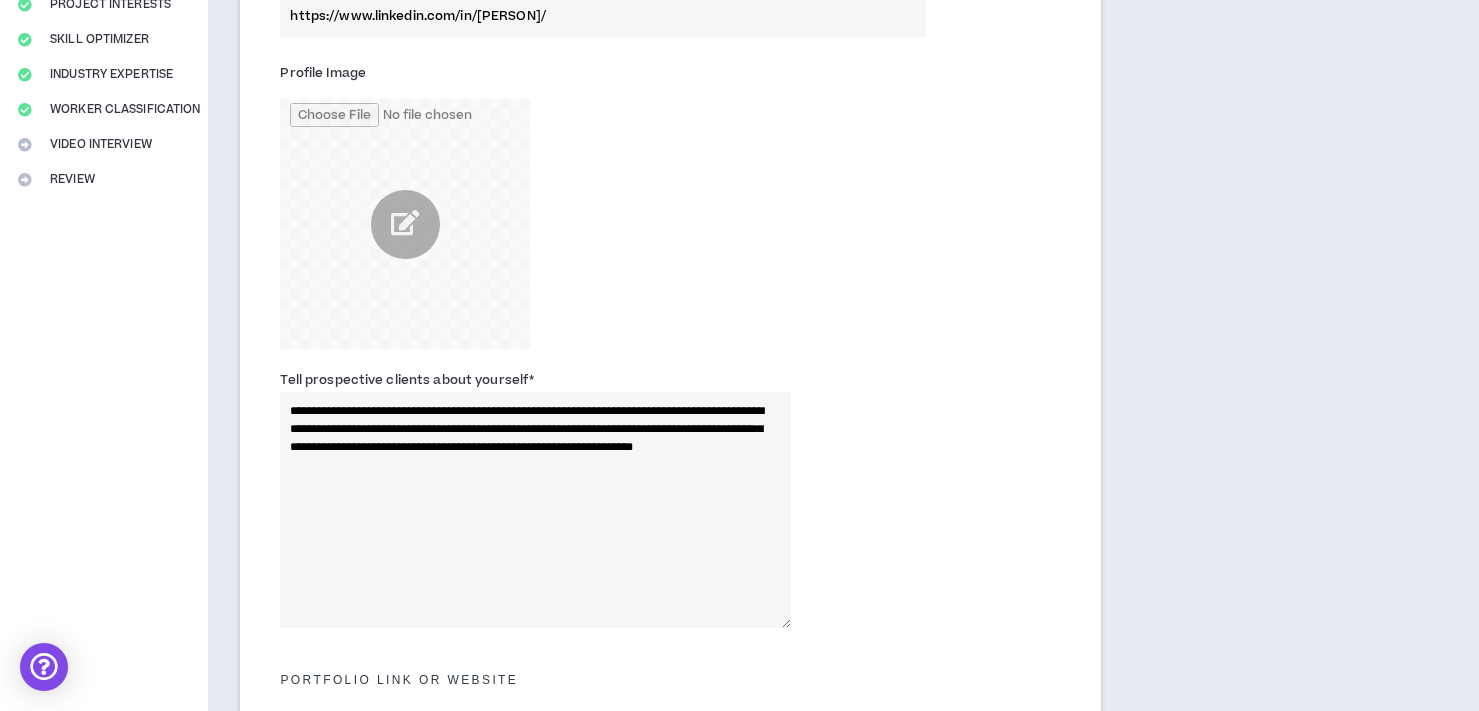 click on "**********" at bounding box center (535, 510) 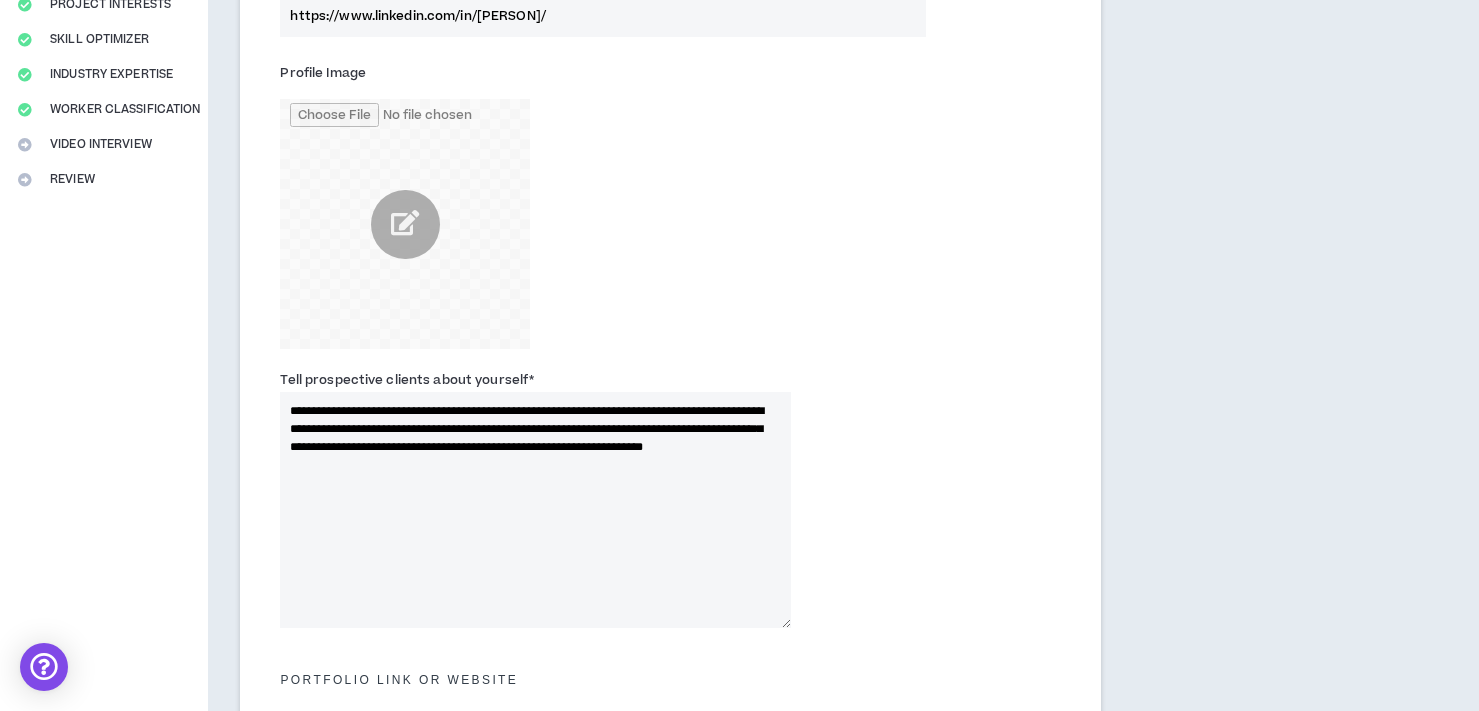 click on "**********" at bounding box center (535, 510) 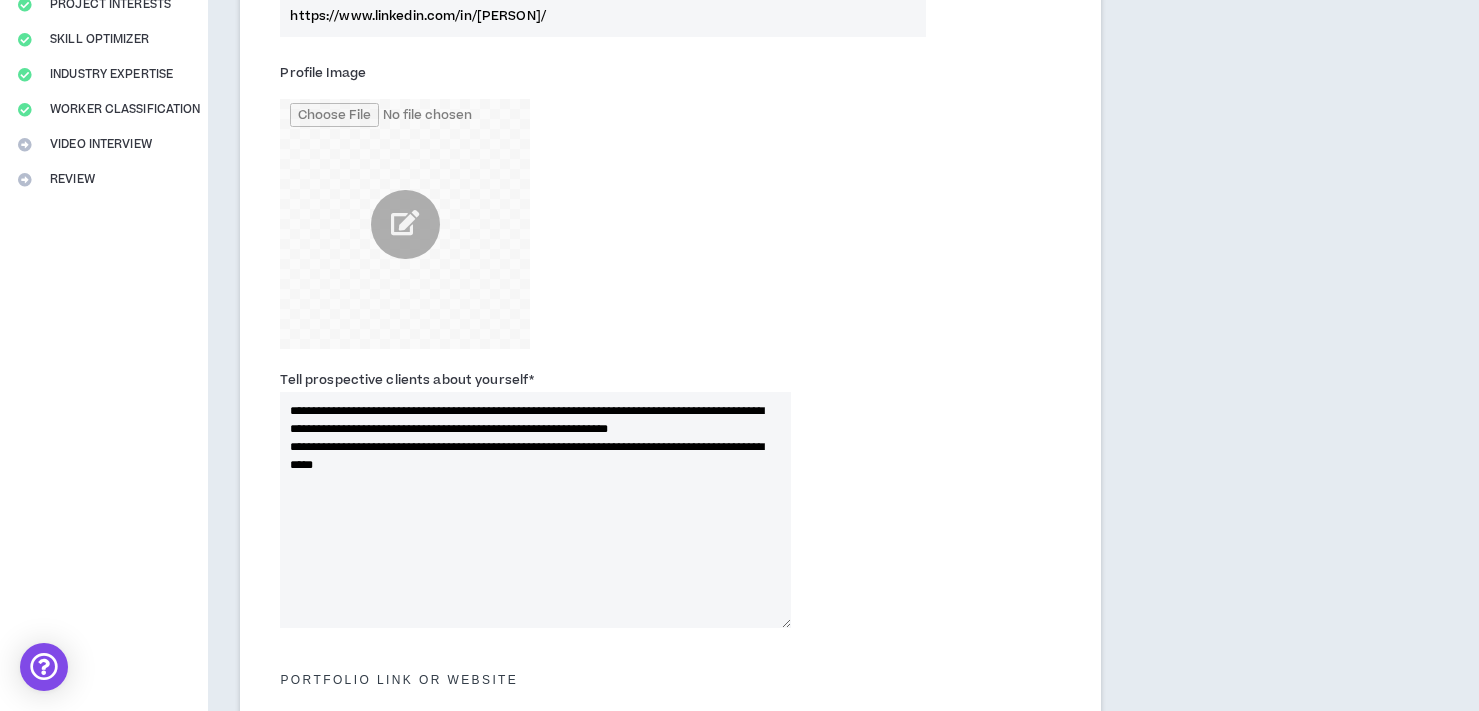 drag, startPoint x: 529, startPoint y: 467, endPoint x: 524, endPoint y: 511, distance: 44.28318 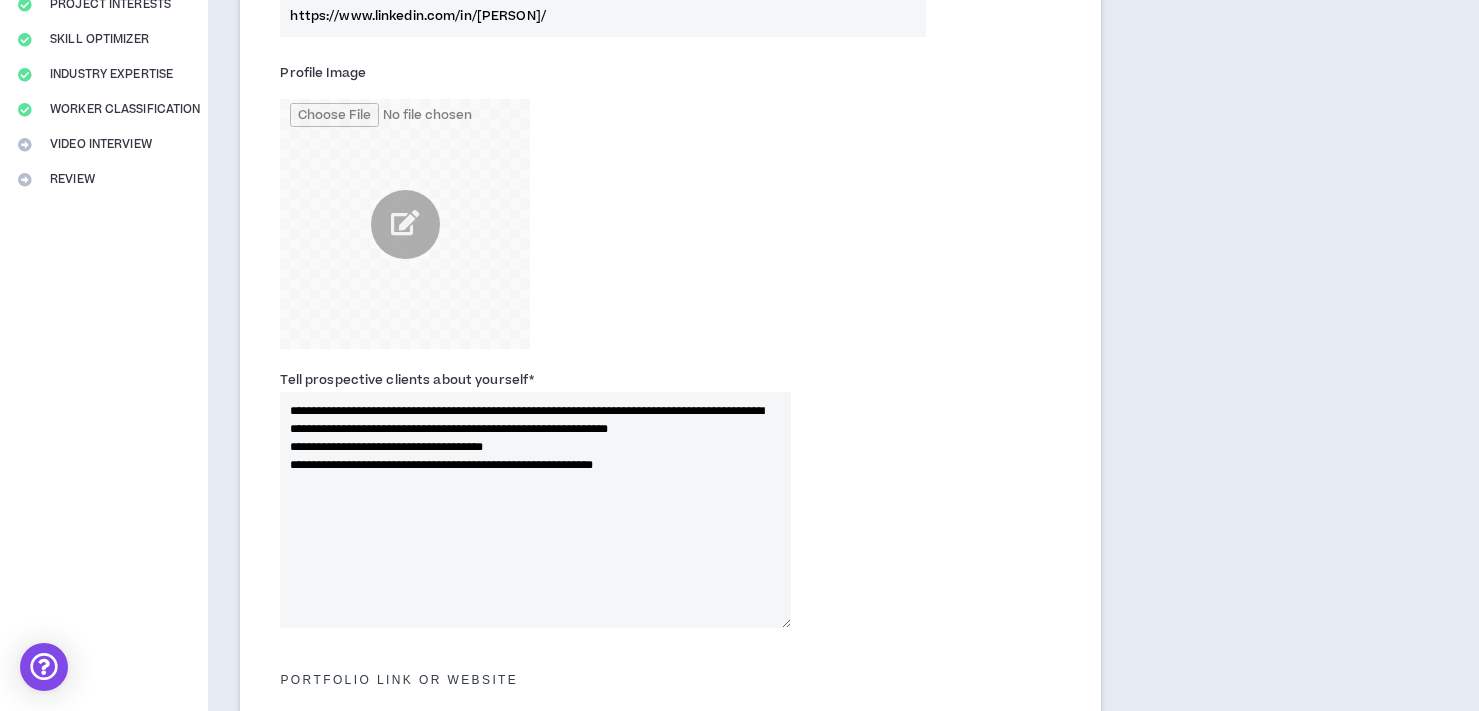 drag, startPoint x: 488, startPoint y: 486, endPoint x: 483, endPoint y: 498, distance: 13 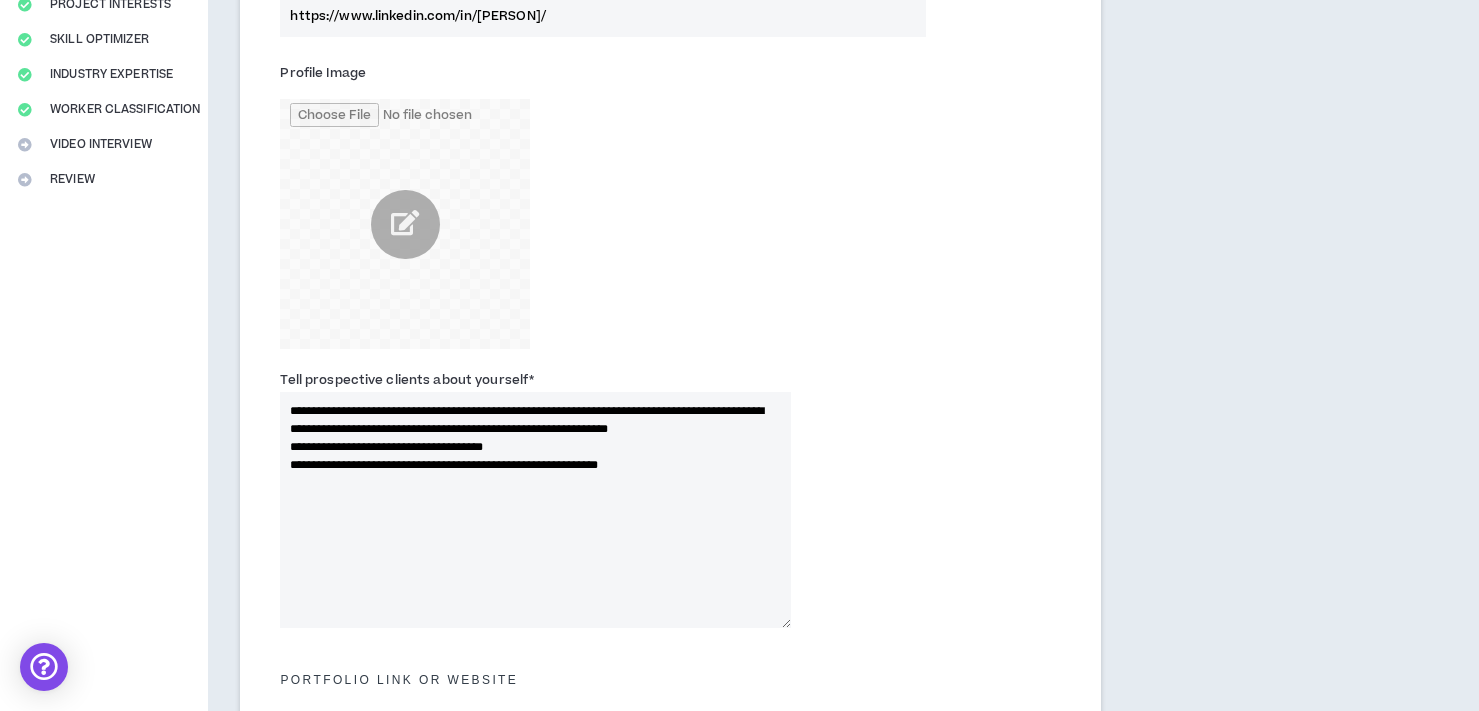 click on "**********" at bounding box center [535, 510] 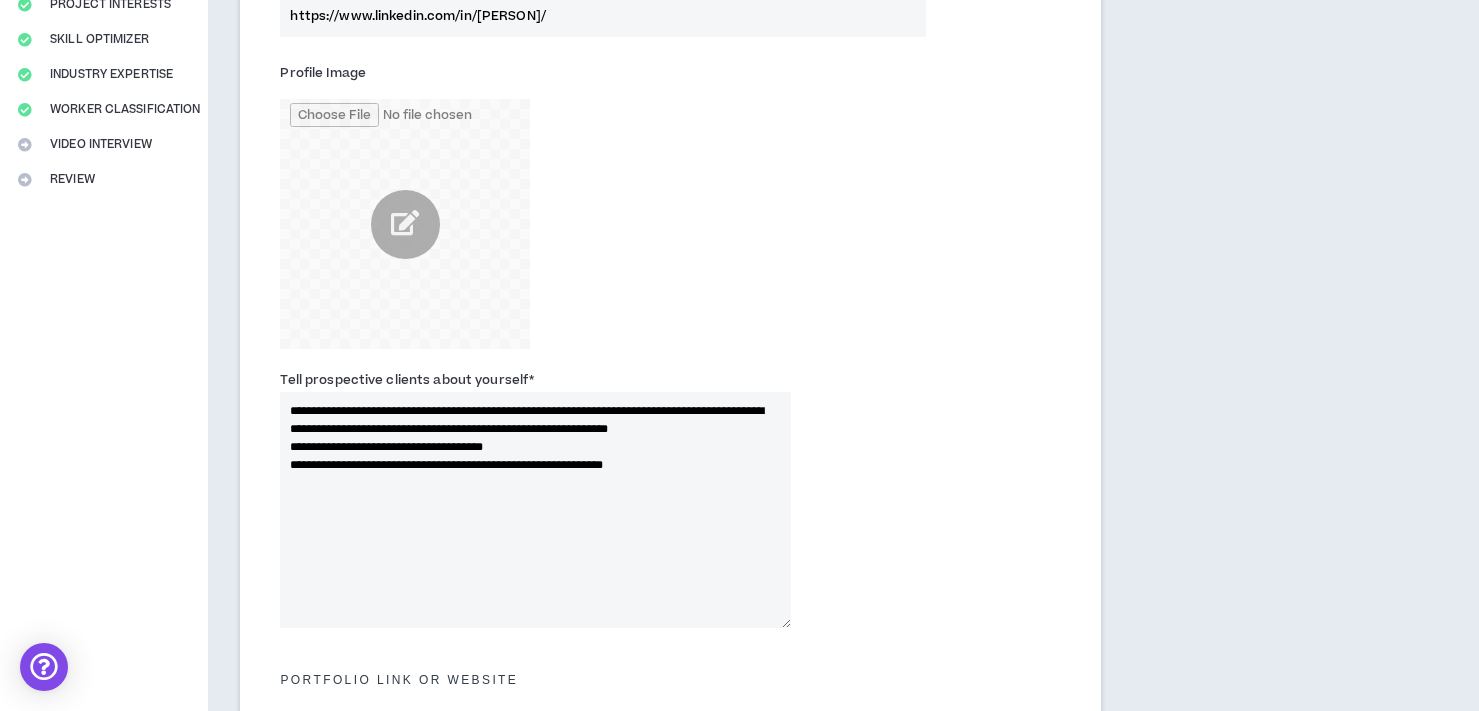 click on "**********" at bounding box center (535, 510) 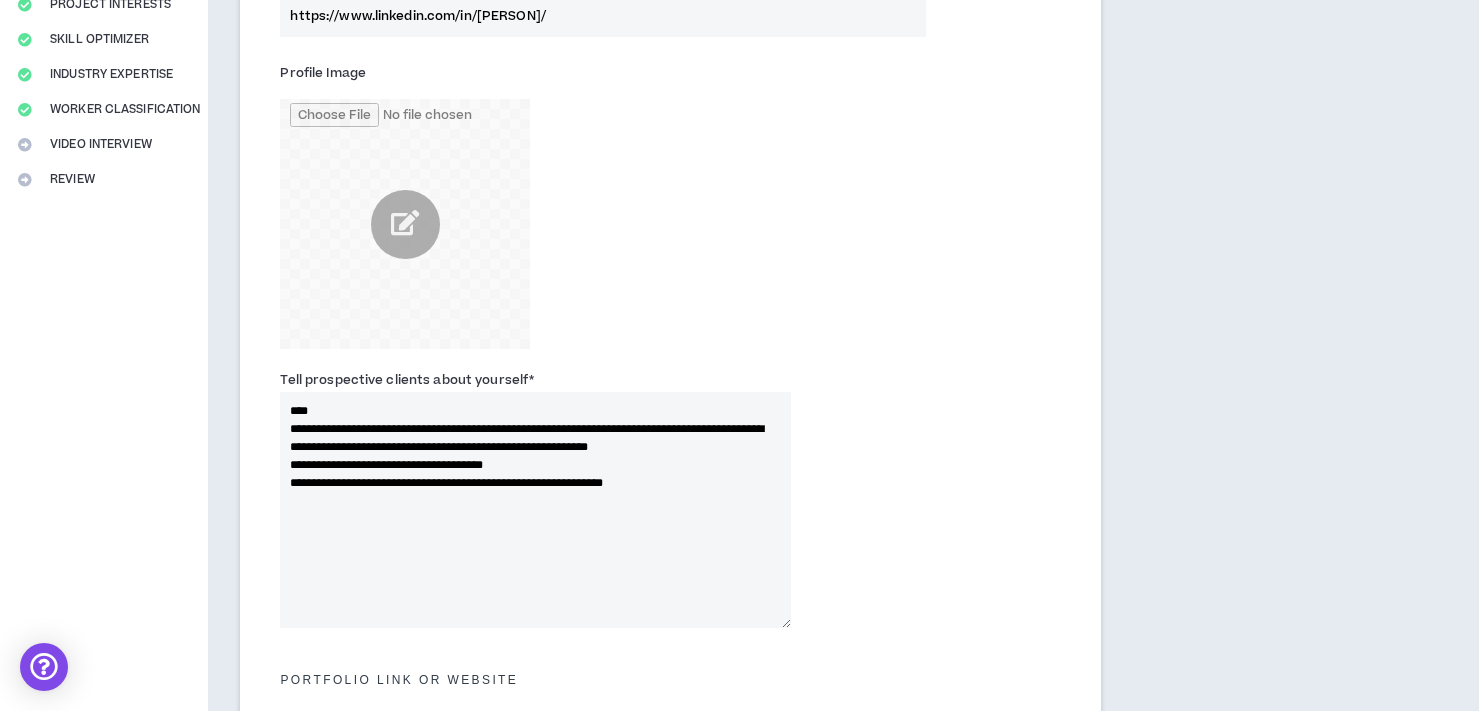 drag, startPoint x: 428, startPoint y: 502, endPoint x: 427, endPoint y: 517, distance: 15.033297 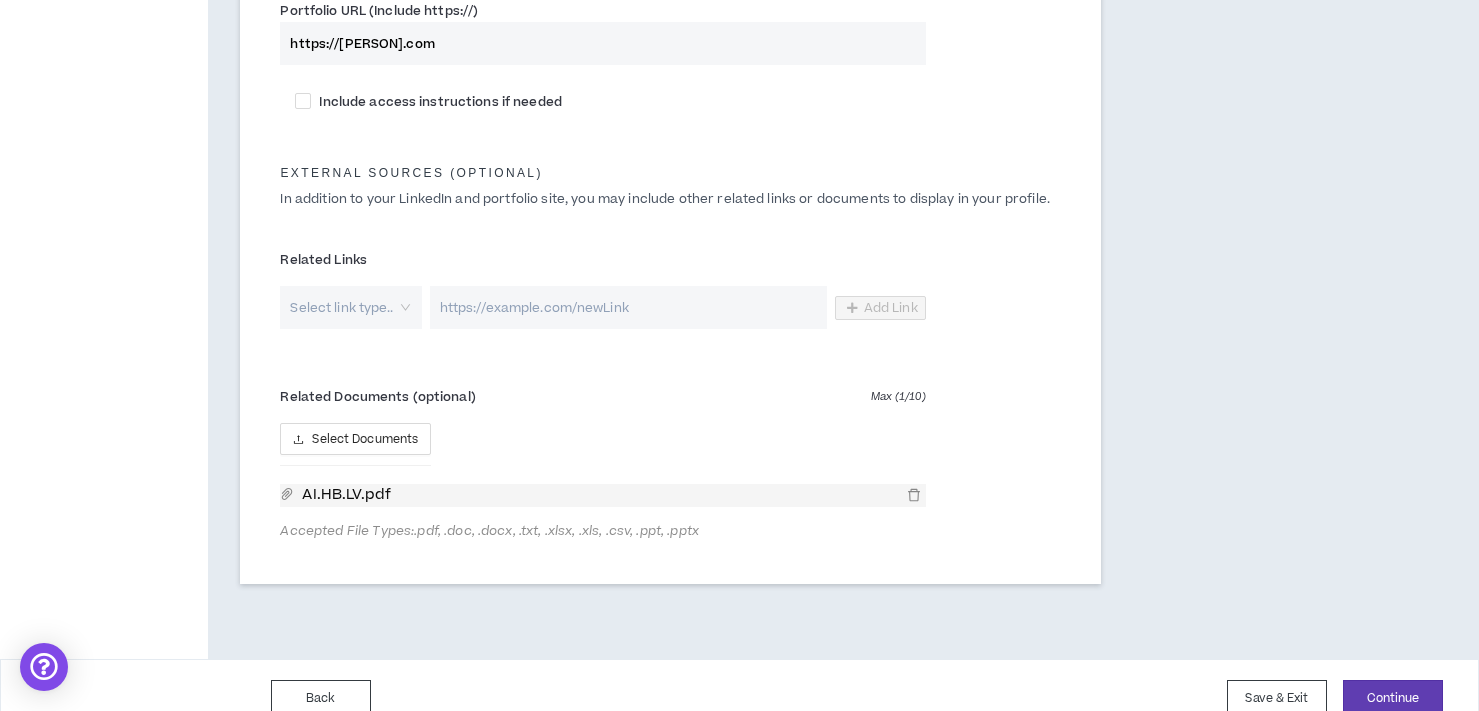 scroll, scrollTop: 1107, scrollLeft: 0, axis: vertical 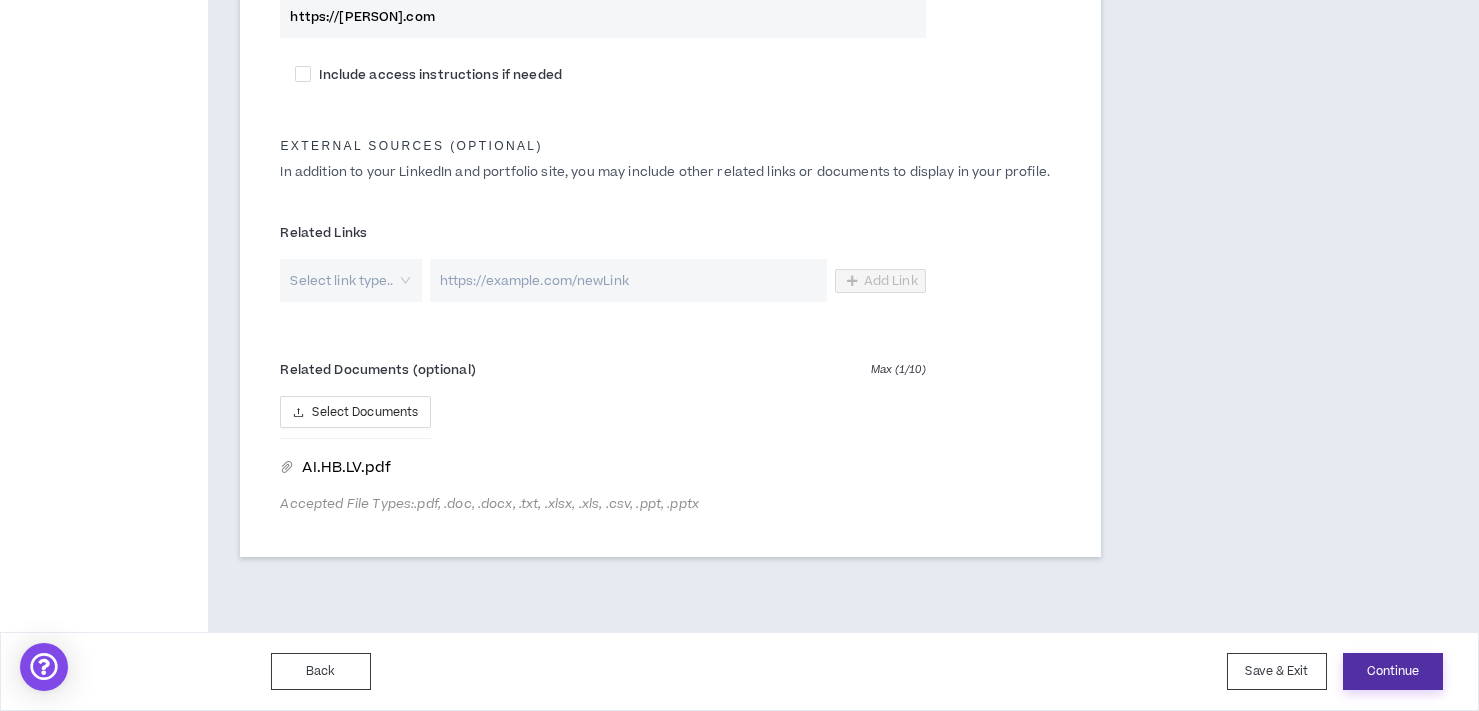 type on "**********" 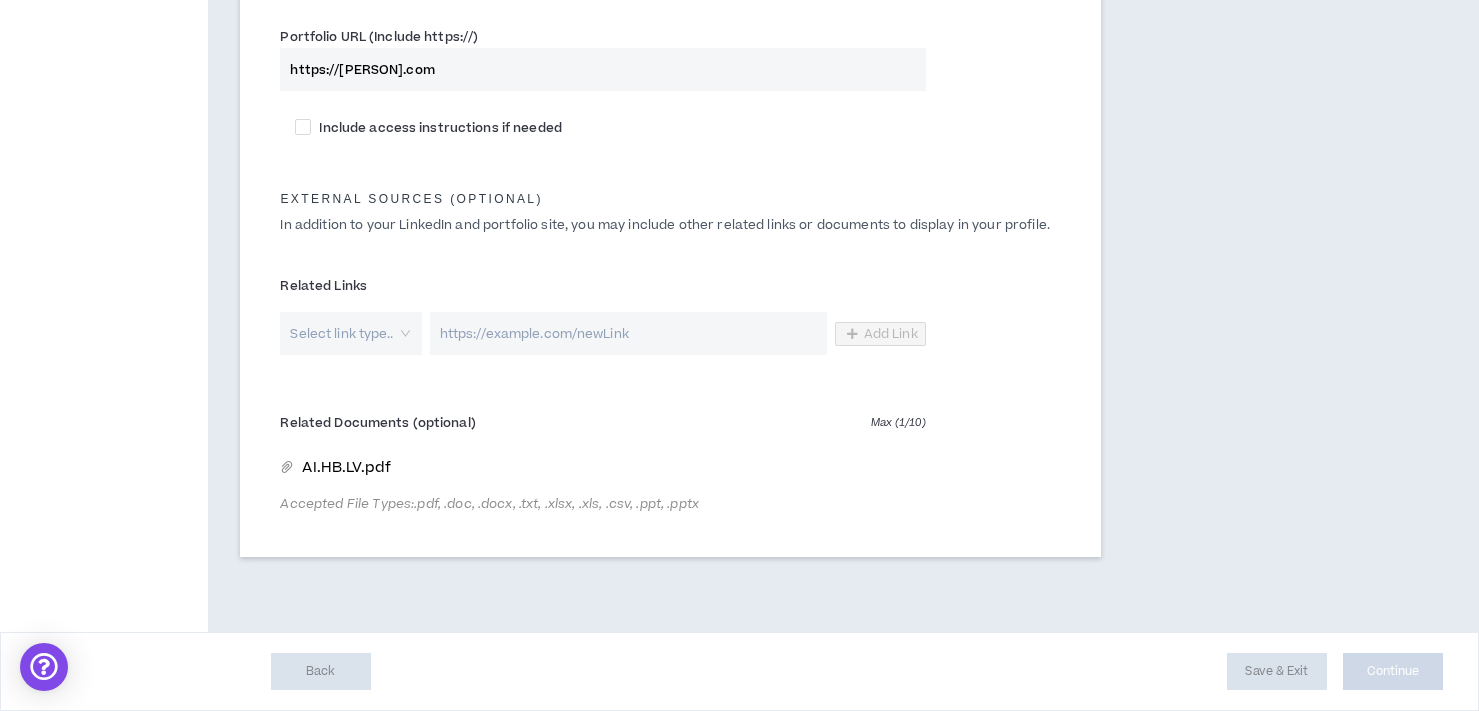 scroll, scrollTop: 1054, scrollLeft: 0, axis: vertical 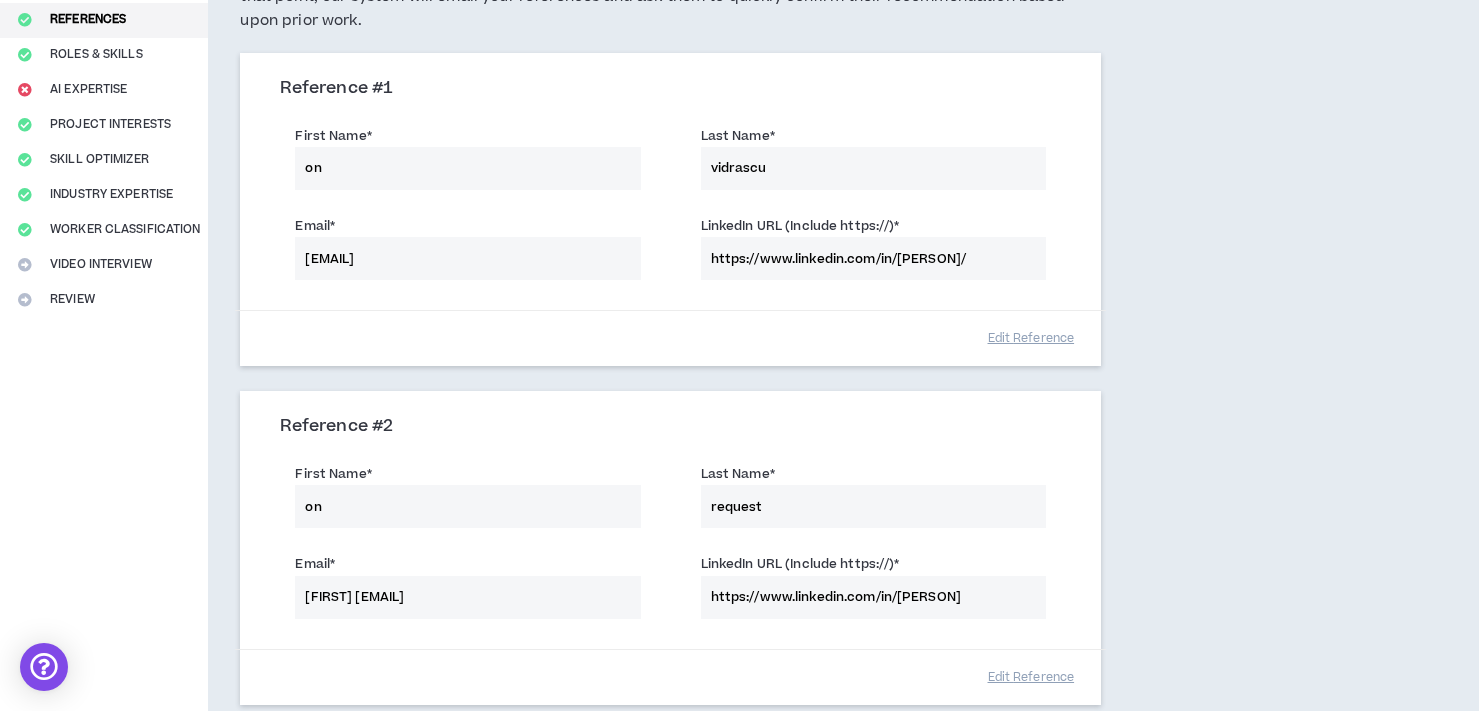 click on "Complete Your Application Basic Information Bio References Roles & Skills AI Expertise Project Interests Skill Optimizer Industry Expertise Worker Classification Video Interview Review" at bounding box center (104, 390) 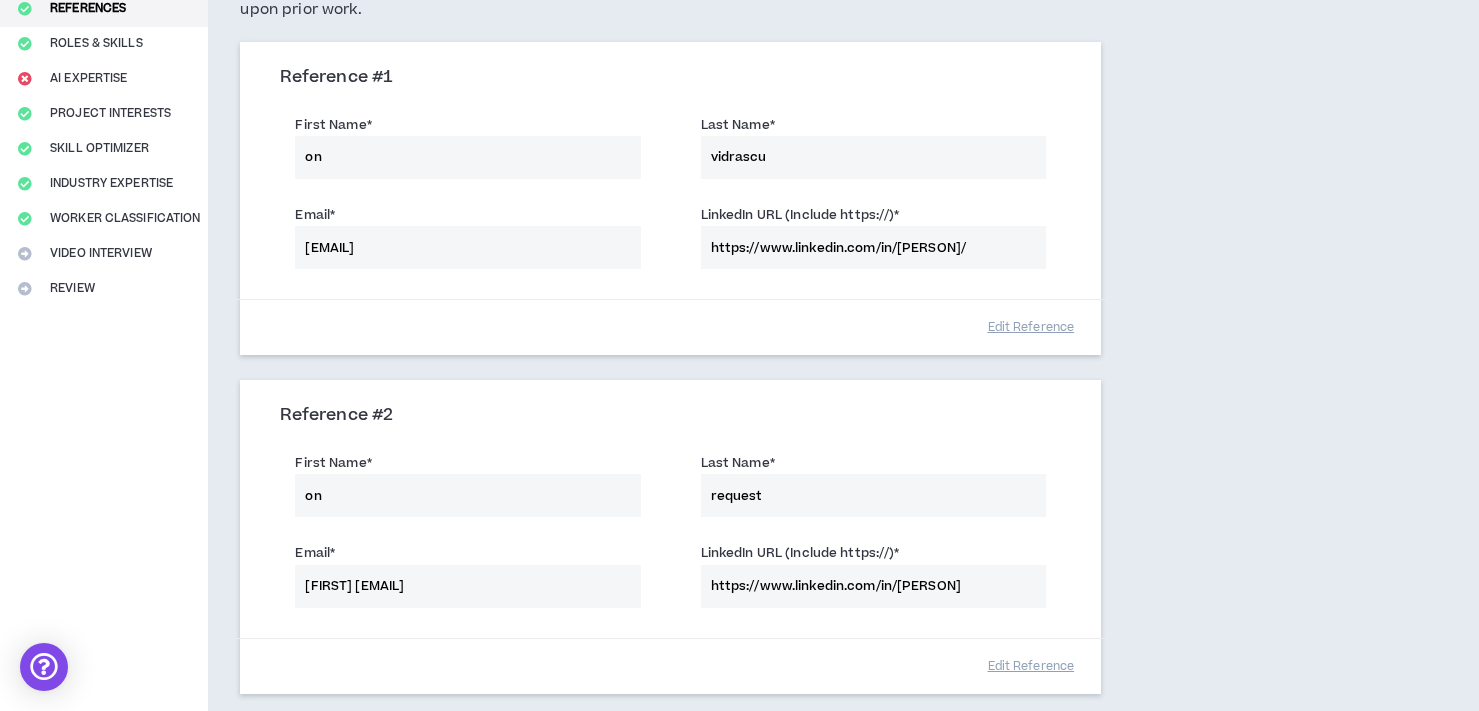 scroll, scrollTop: 538, scrollLeft: 0, axis: vertical 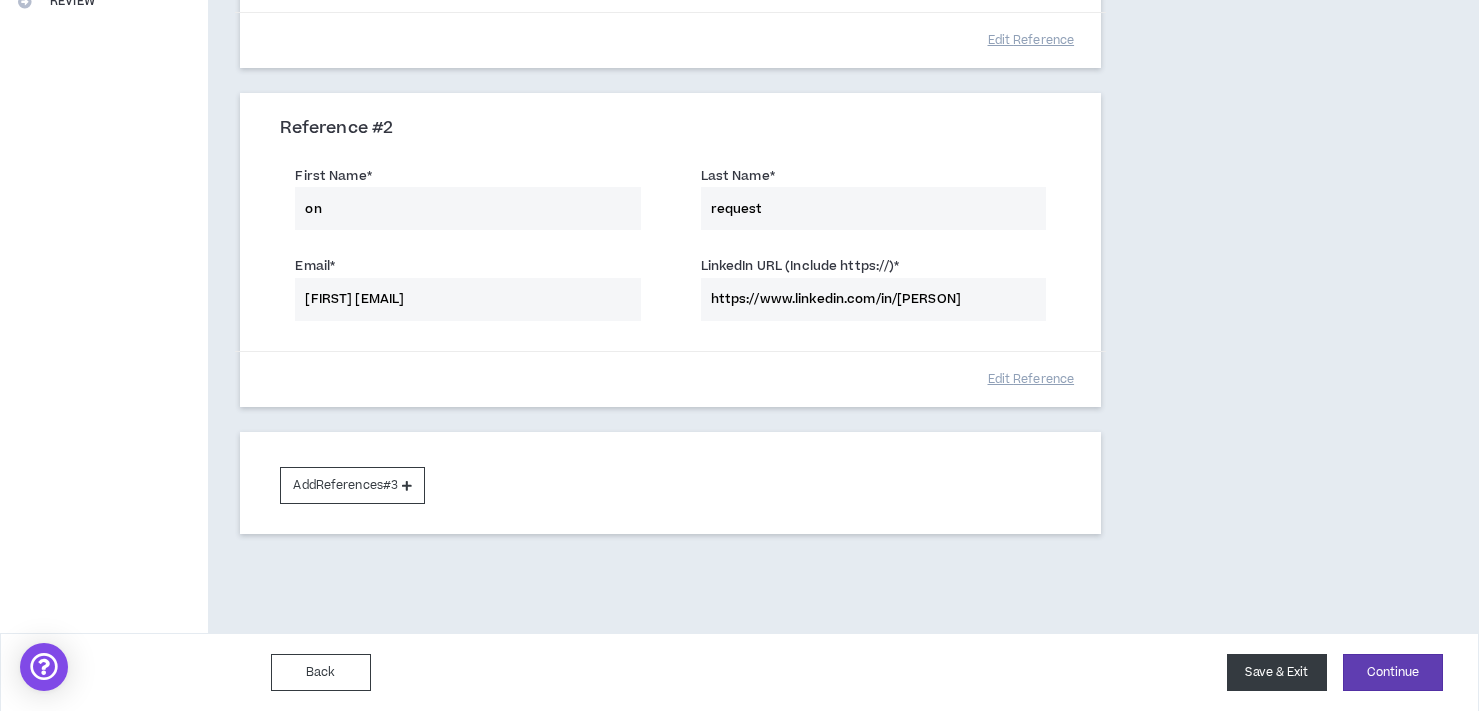 click on "Save & Exit" at bounding box center (1277, 672) 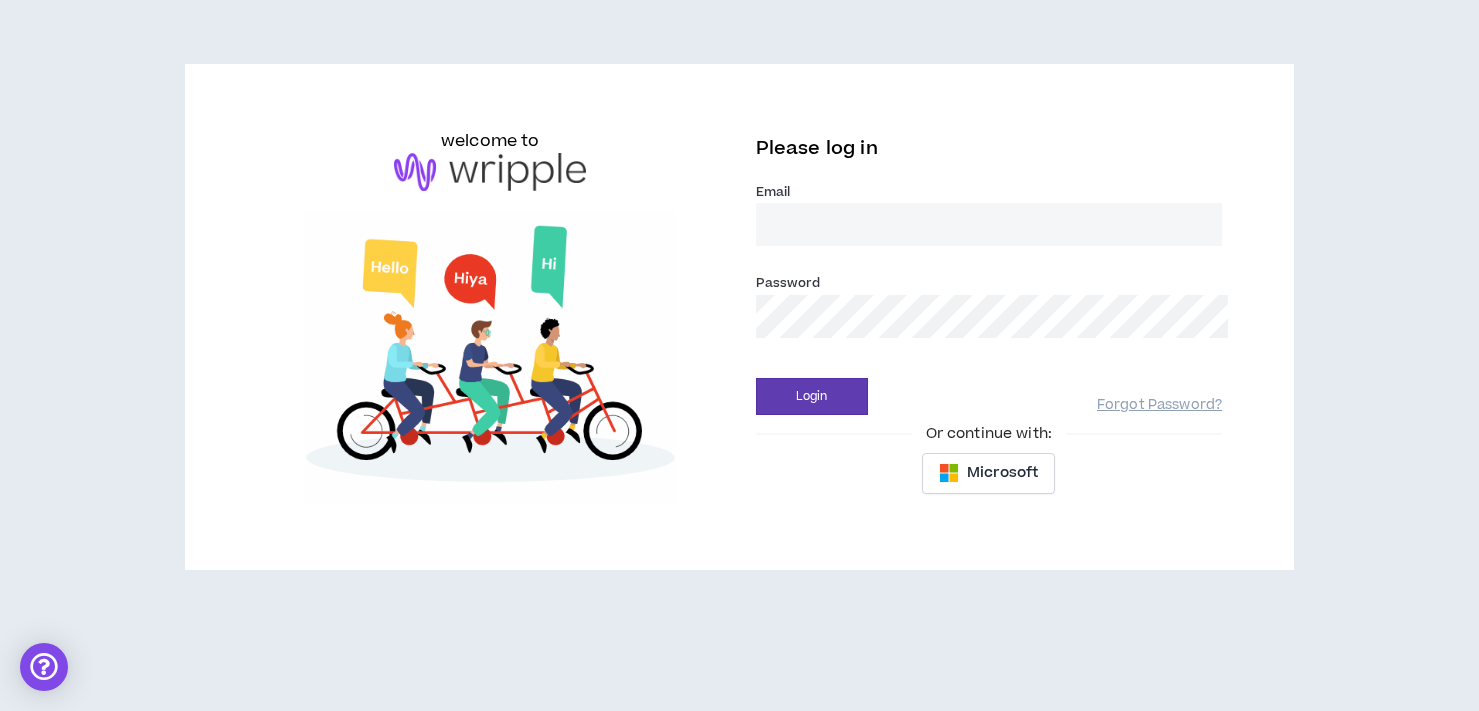 scroll, scrollTop: 0, scrollLeft: 0, axis: both 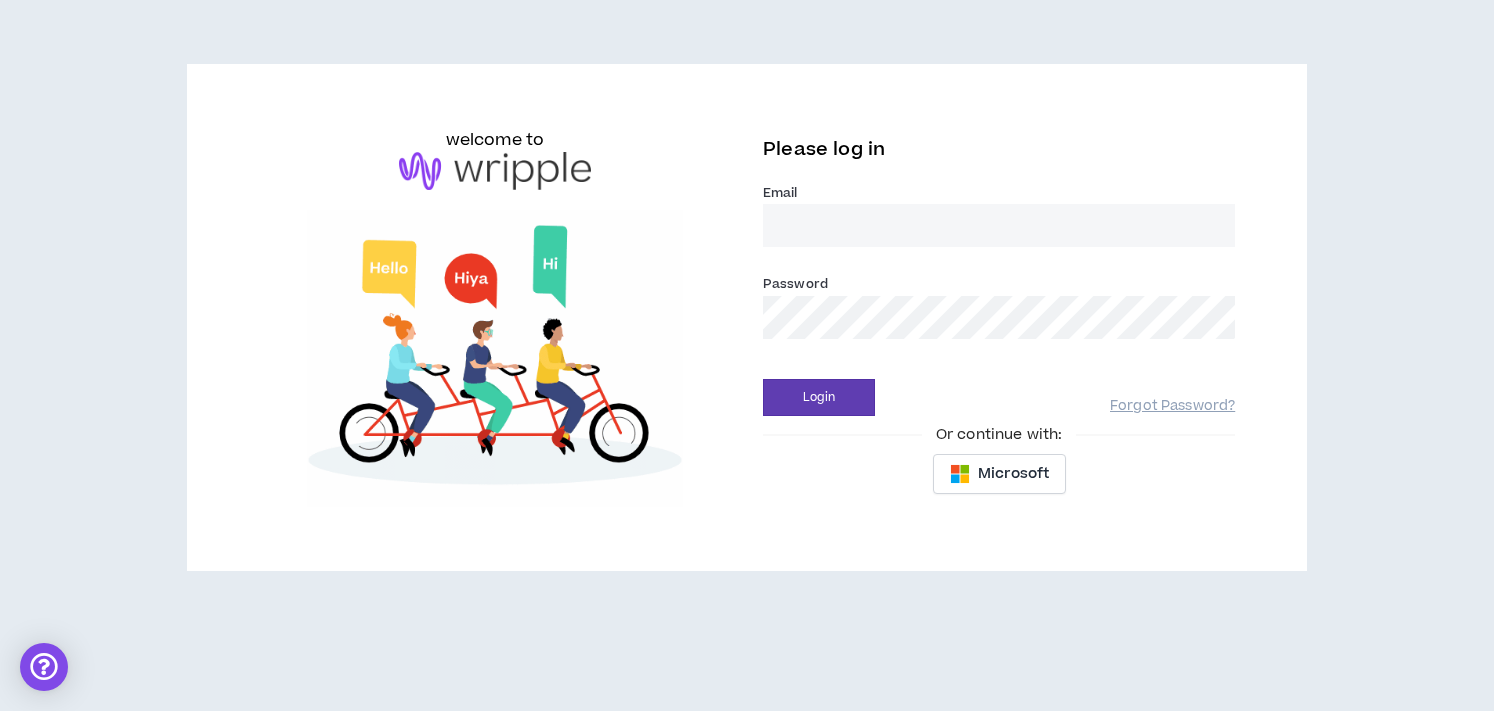 type on "[EMAIL]" 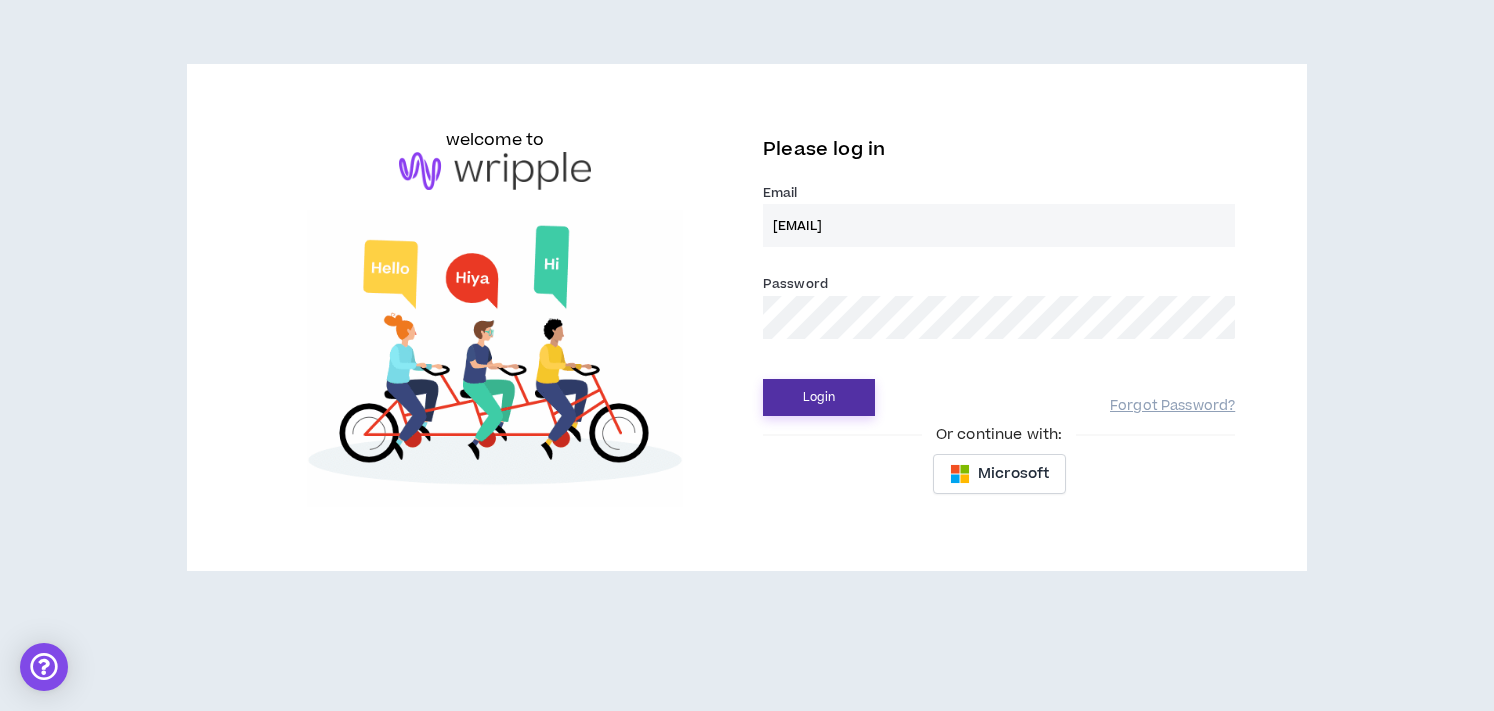 click on "Login" at bounding box center (819, 397) 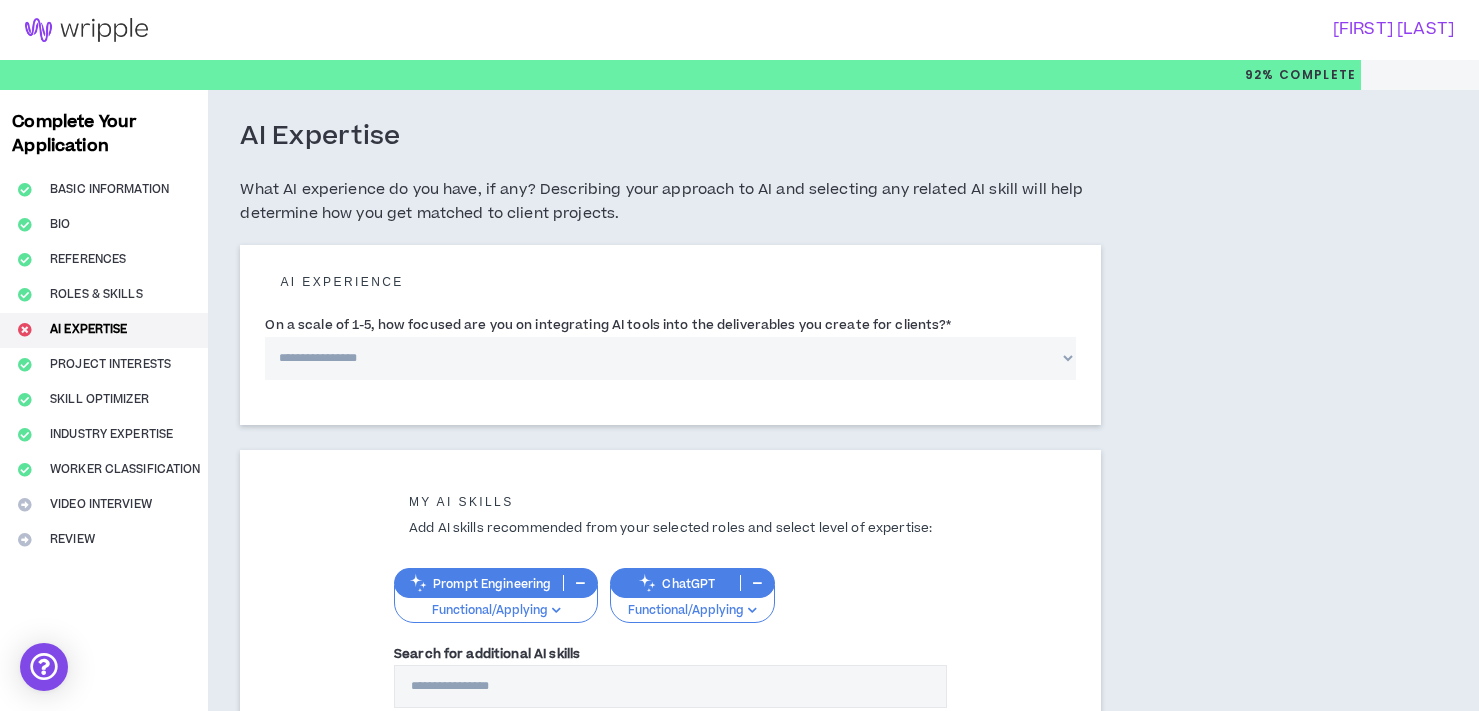 click on "Complete Your Application Basic Information Bio References Roles & Skills AI Expertise Project Interests Skill Optimizer Industry Expertise Worker Classification Video Interview Review" at bounding box center [104, 457] 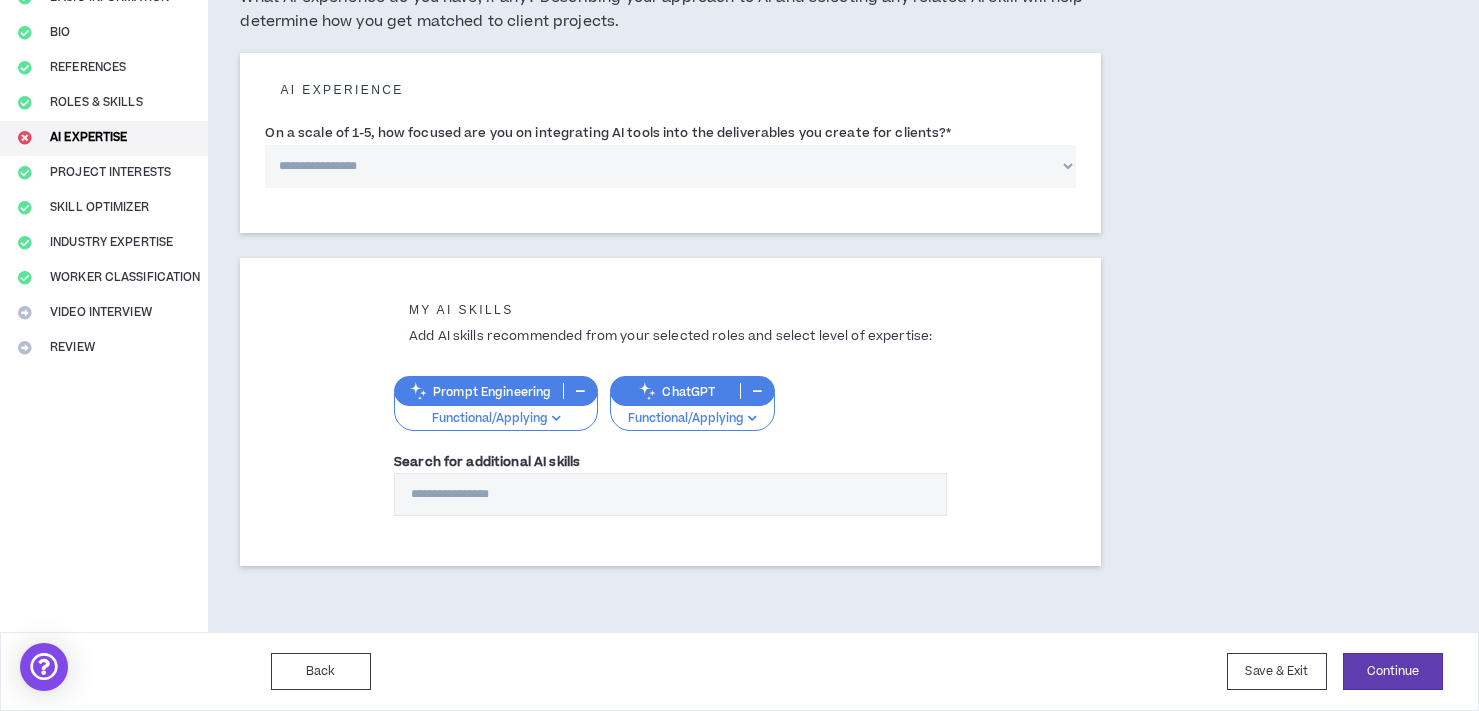 select on "*" 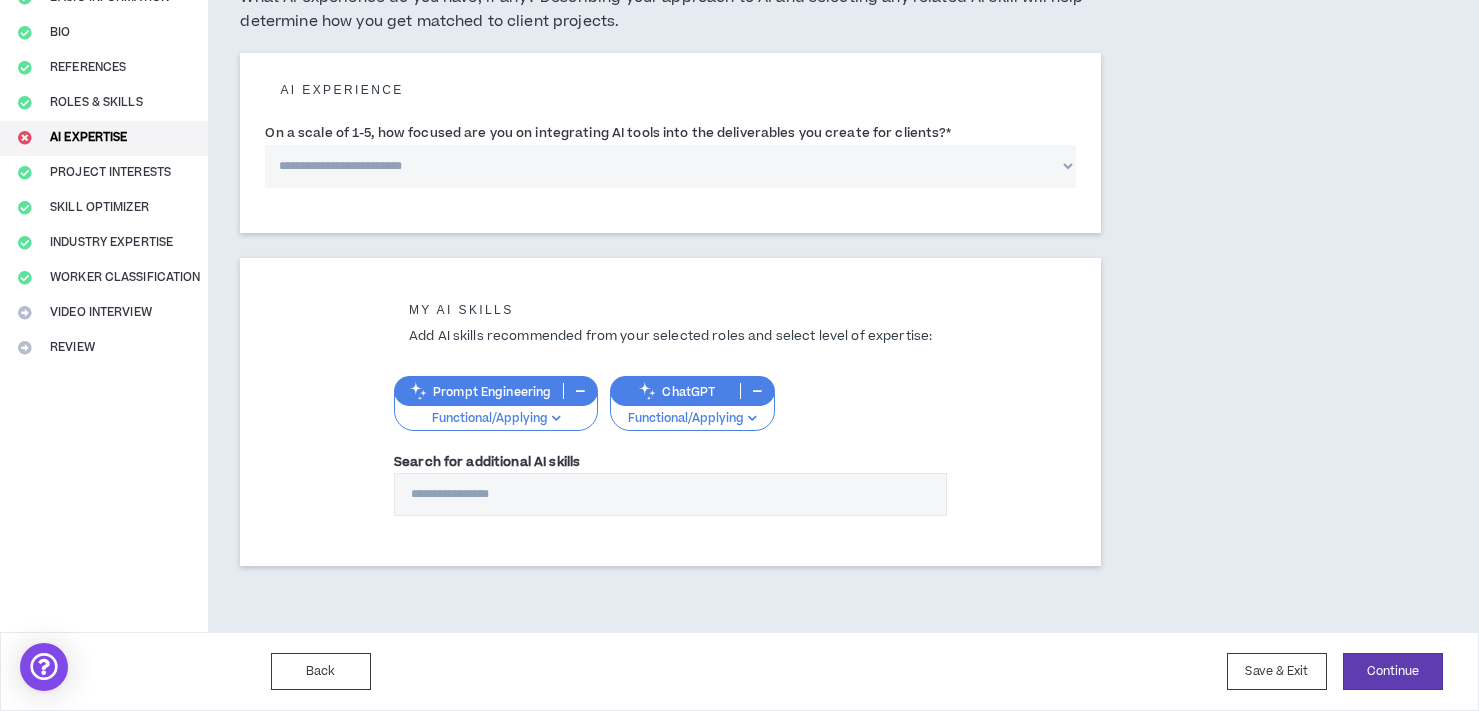 click on "**********" at bounding box center (670, 166) 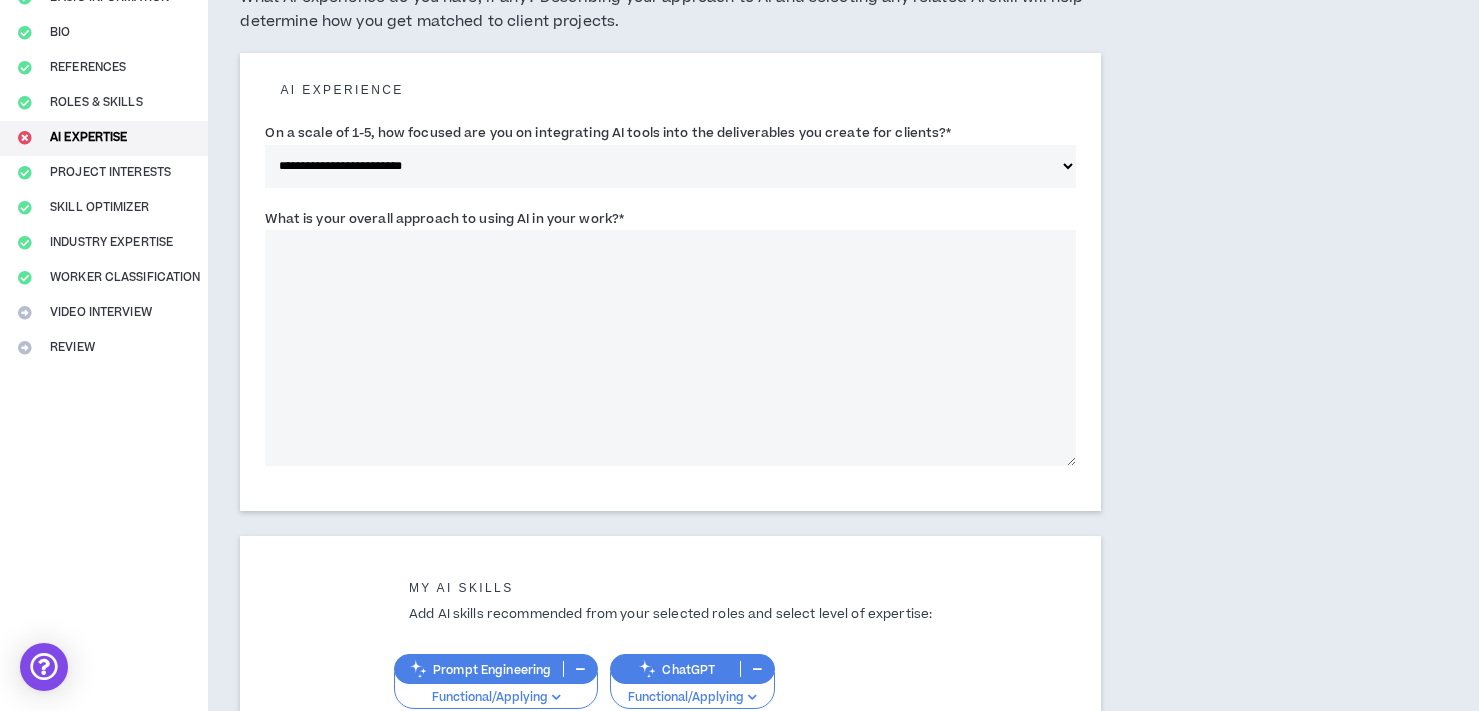 click on "What is your overall approach to using AI in your work?  *" at bounding box center [670, 348] 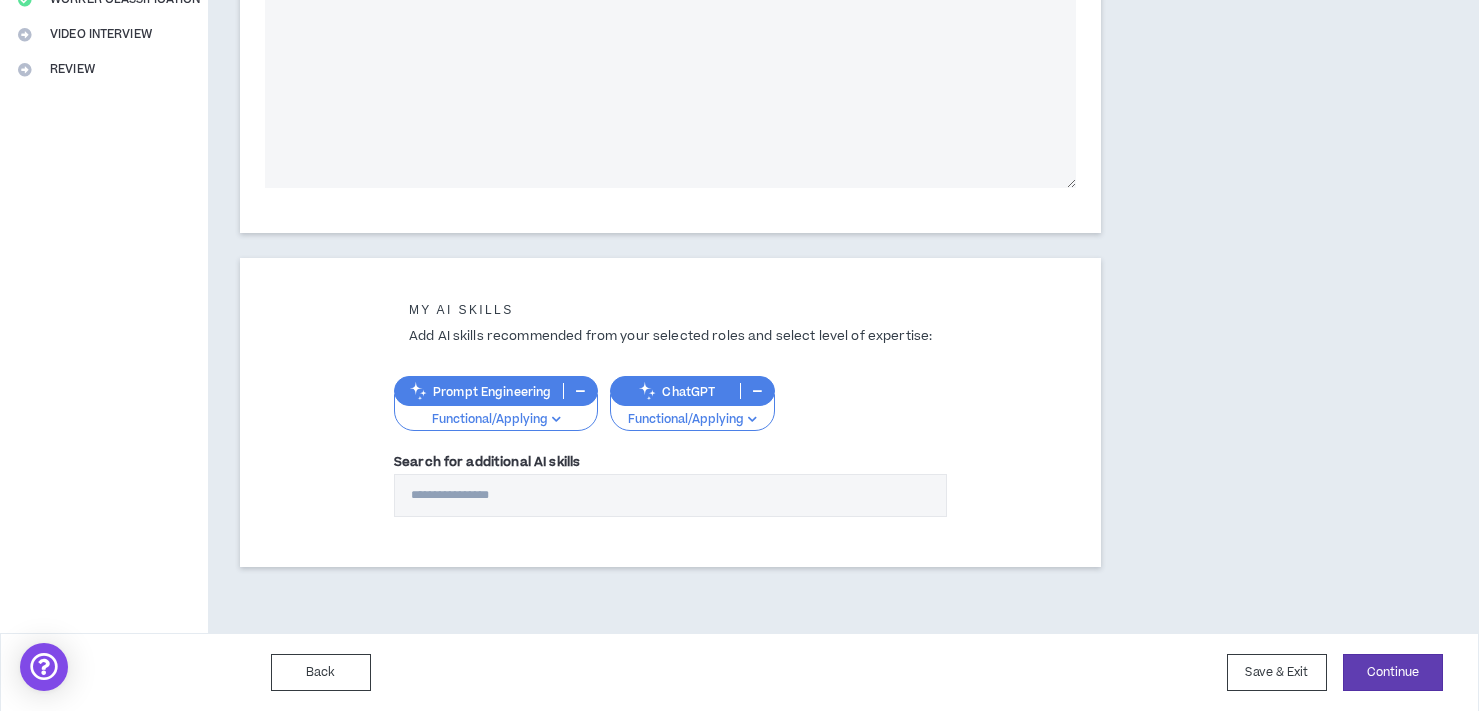 scroll, scrollTop: 470, scrollLeft: 0, axis: vertical 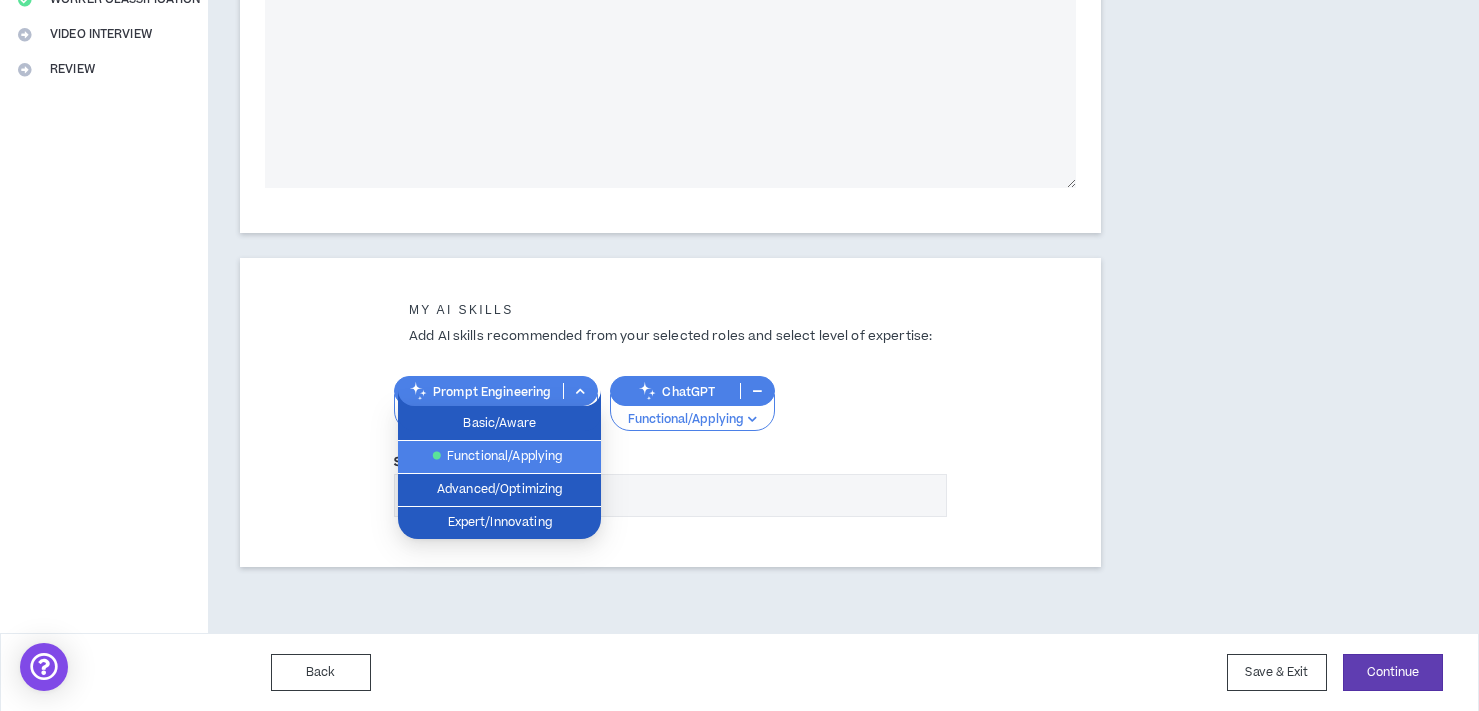 click on "Functional/Applying" at bounding box center [499, 457] 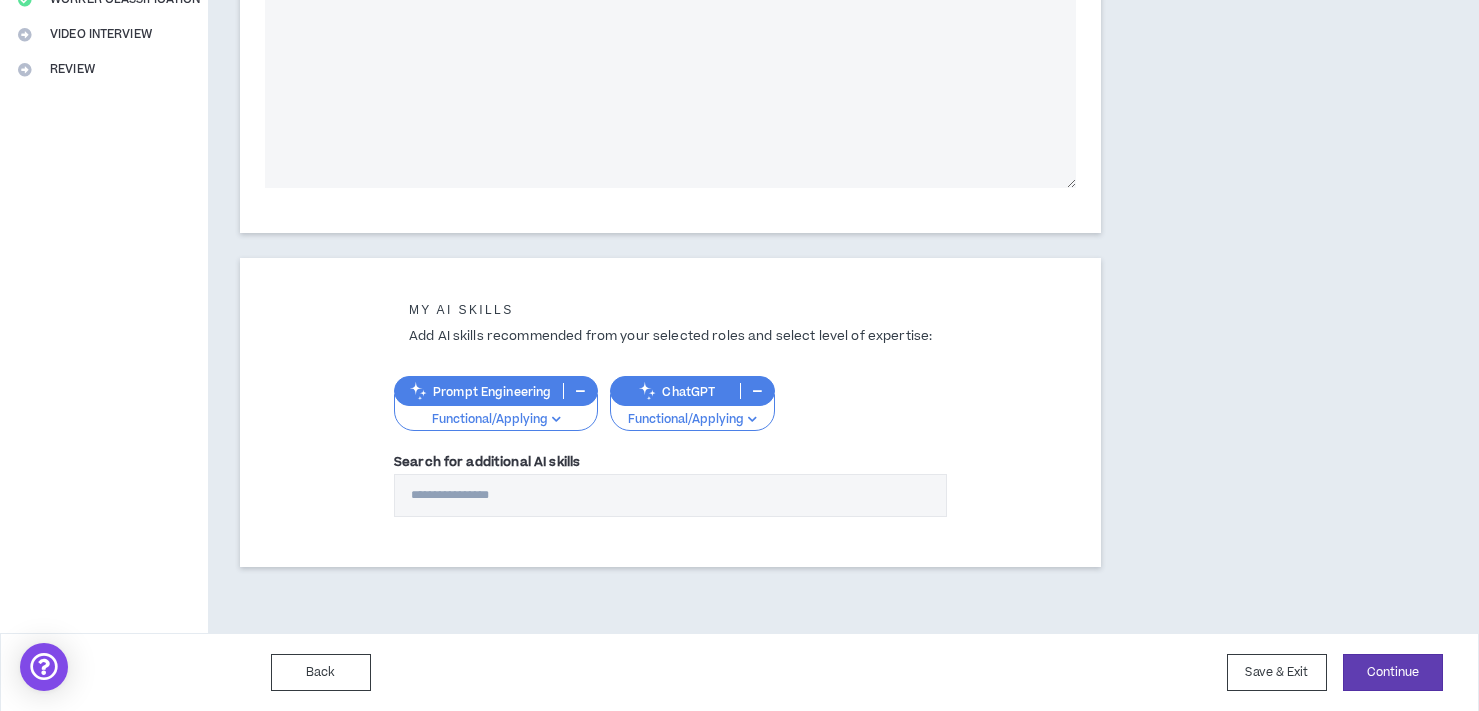 click on "Functional/Applying" at bounding box center (496, 420) 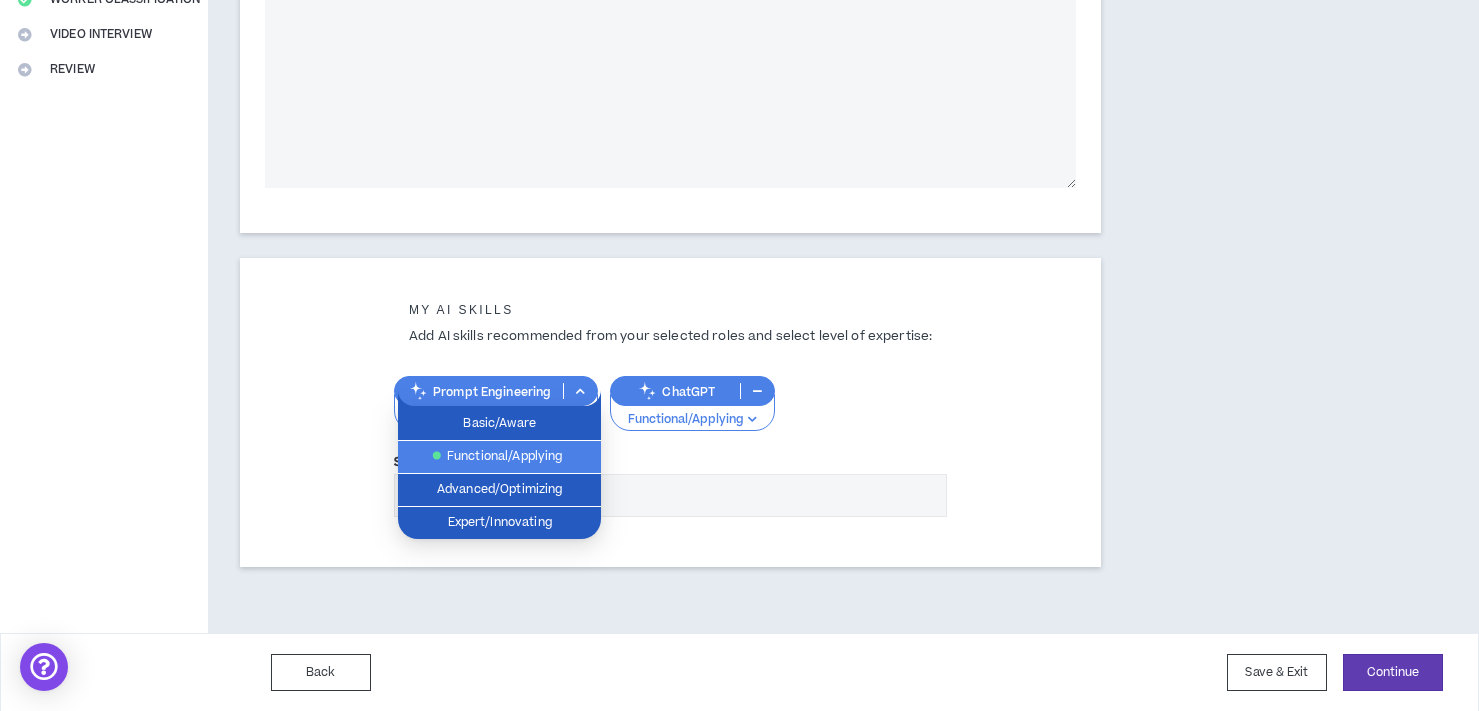 click on "Functional/Applying" at bounding box center [499, 457] 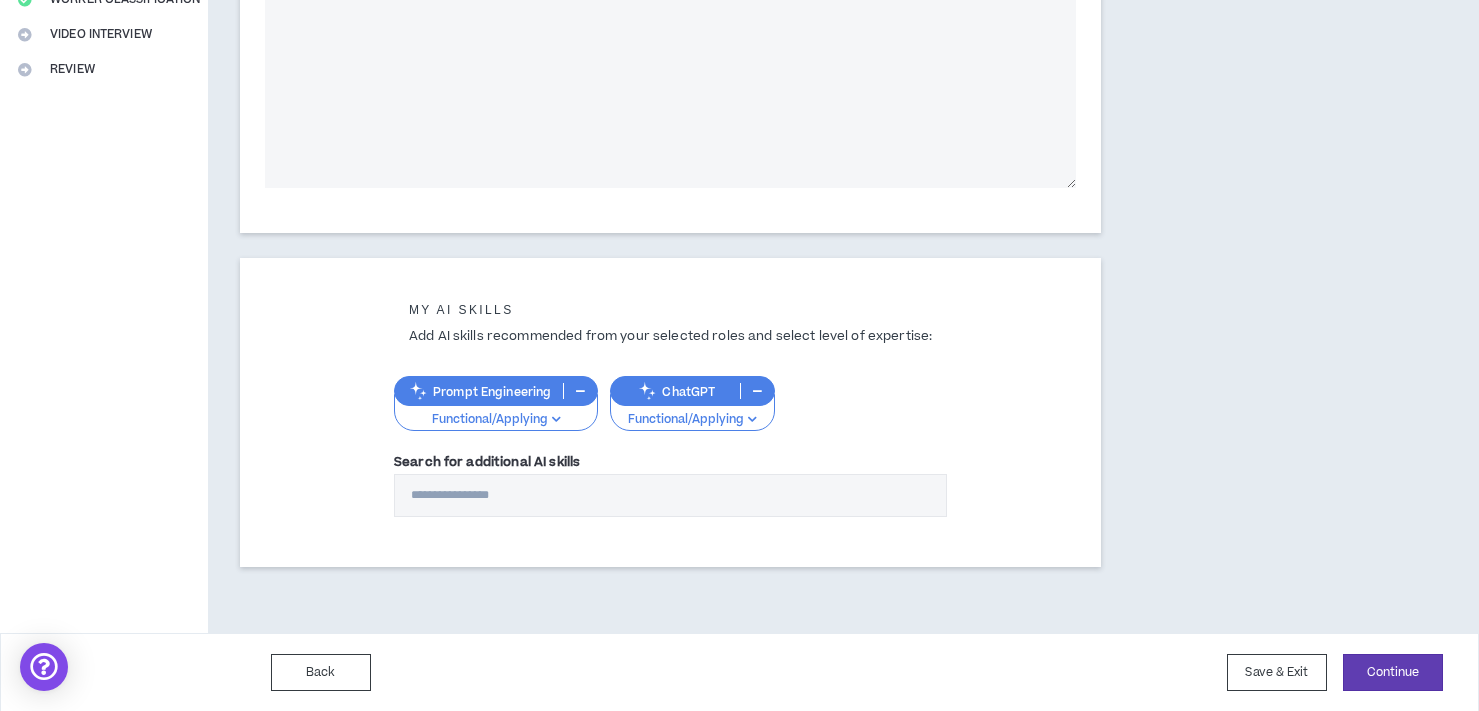 click on "ChatGPT" at bounding box center (675, 391) 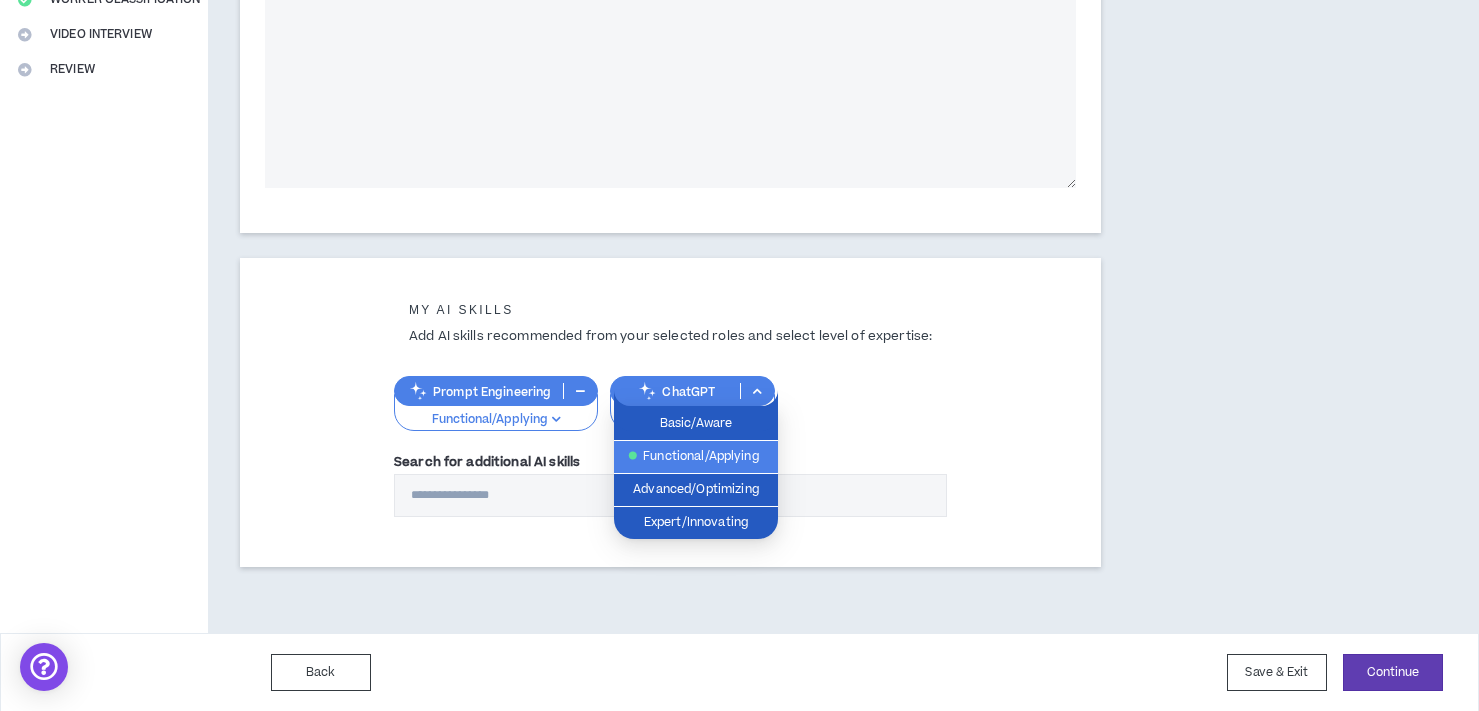 click on "Prompt Engineering Functional/Applying ChatGPT Functional/Applying" at bounding box center [670, 393] 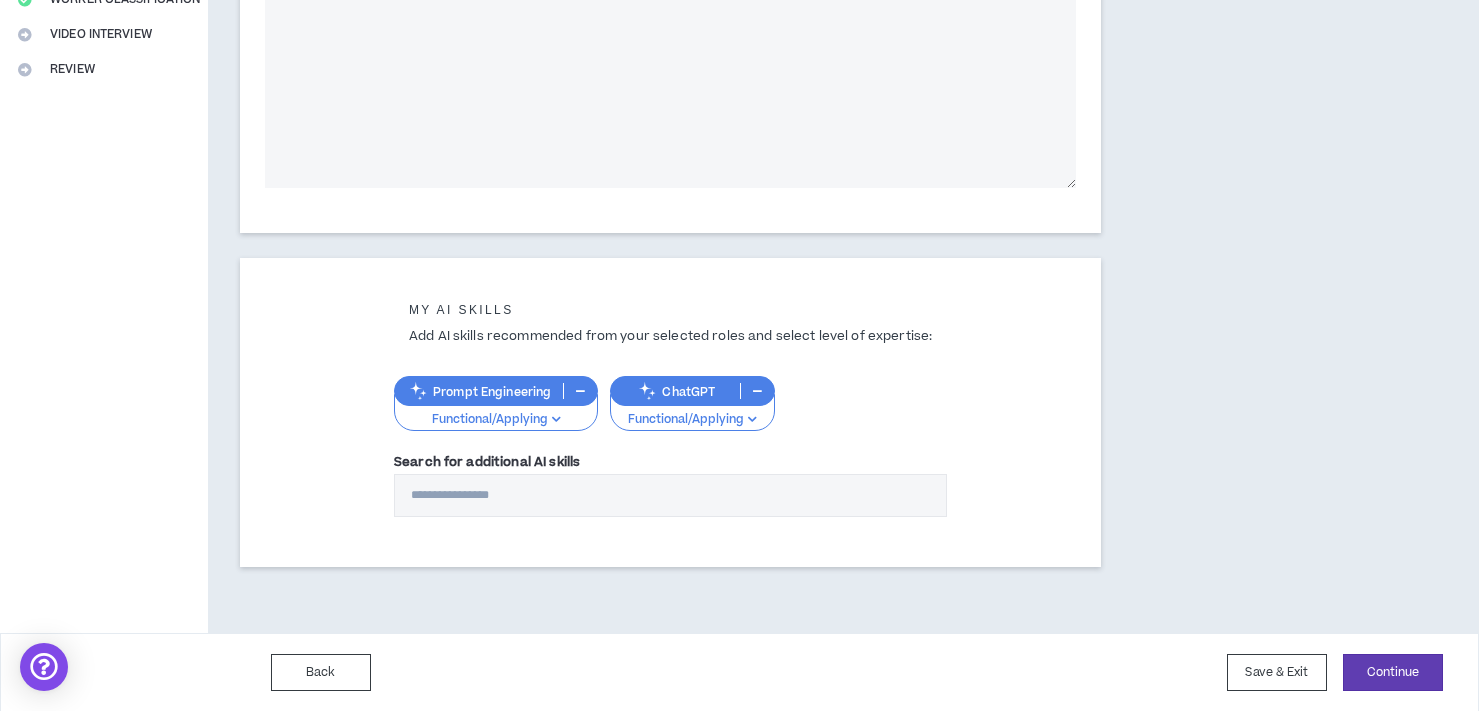 click on "Functional/Applying" at bounding box center (692, 420) 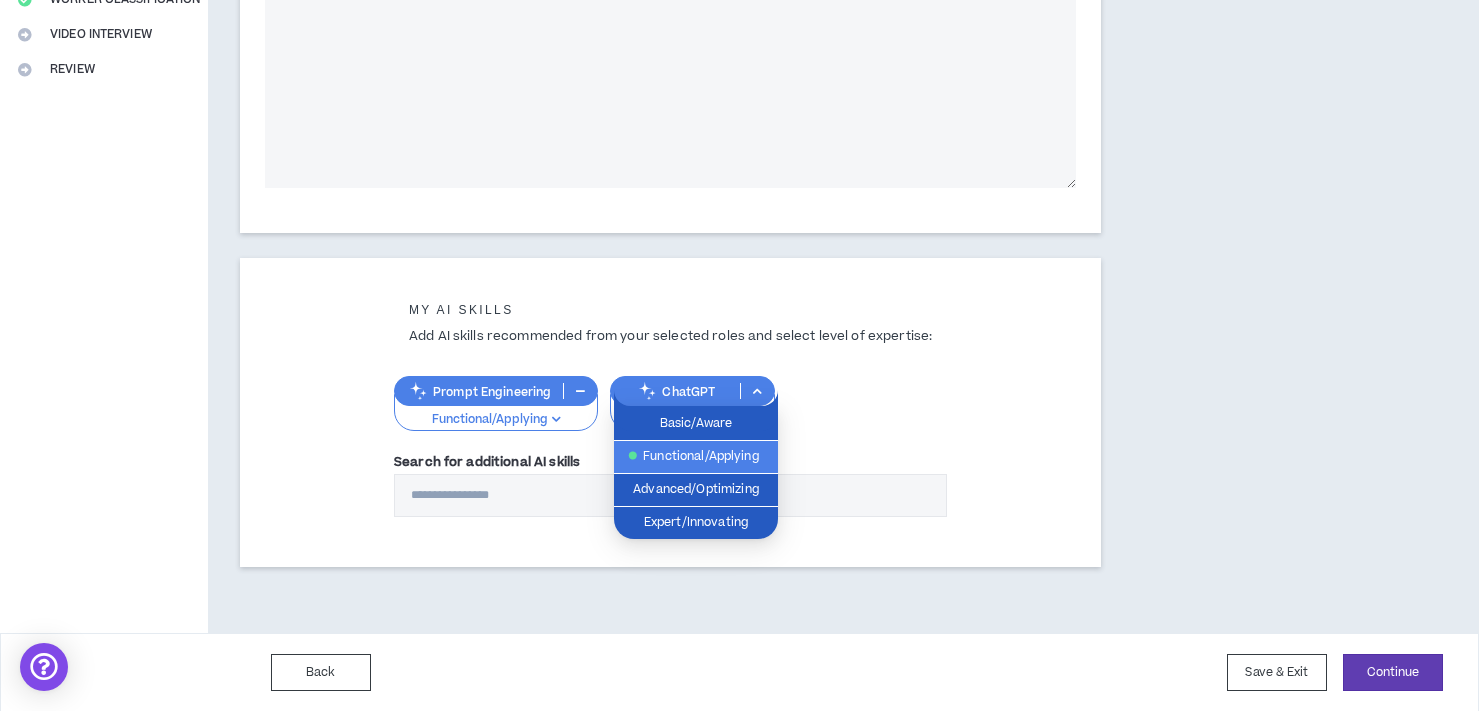 click on "My AI skills Add AI skills recommended from your selected roles and select level of expertise: Prompt Engineering Functional/Applying ChatGPT Functional/Applying Search for additional AI skills" at bounding box center [670, 412] 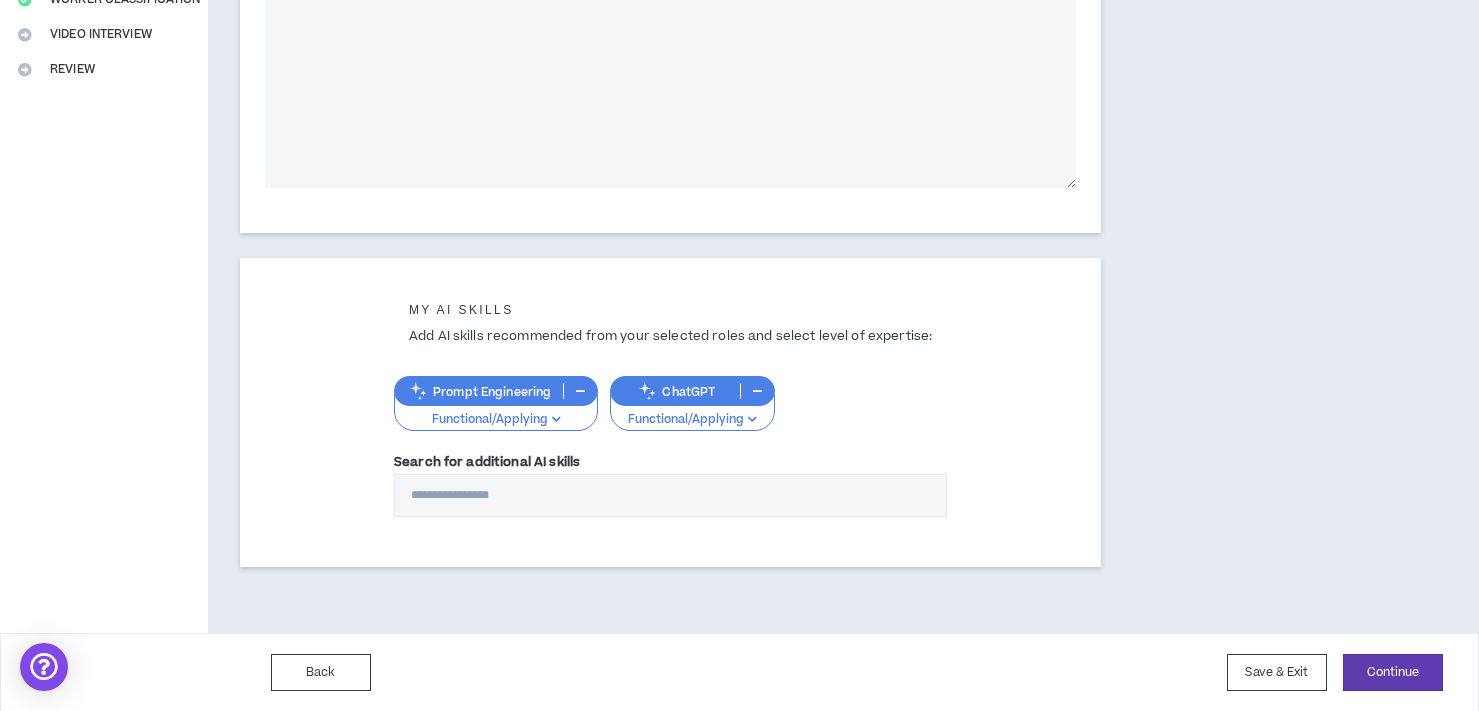 click on "Search for additional AI skills" at bounding box center [670, 495] 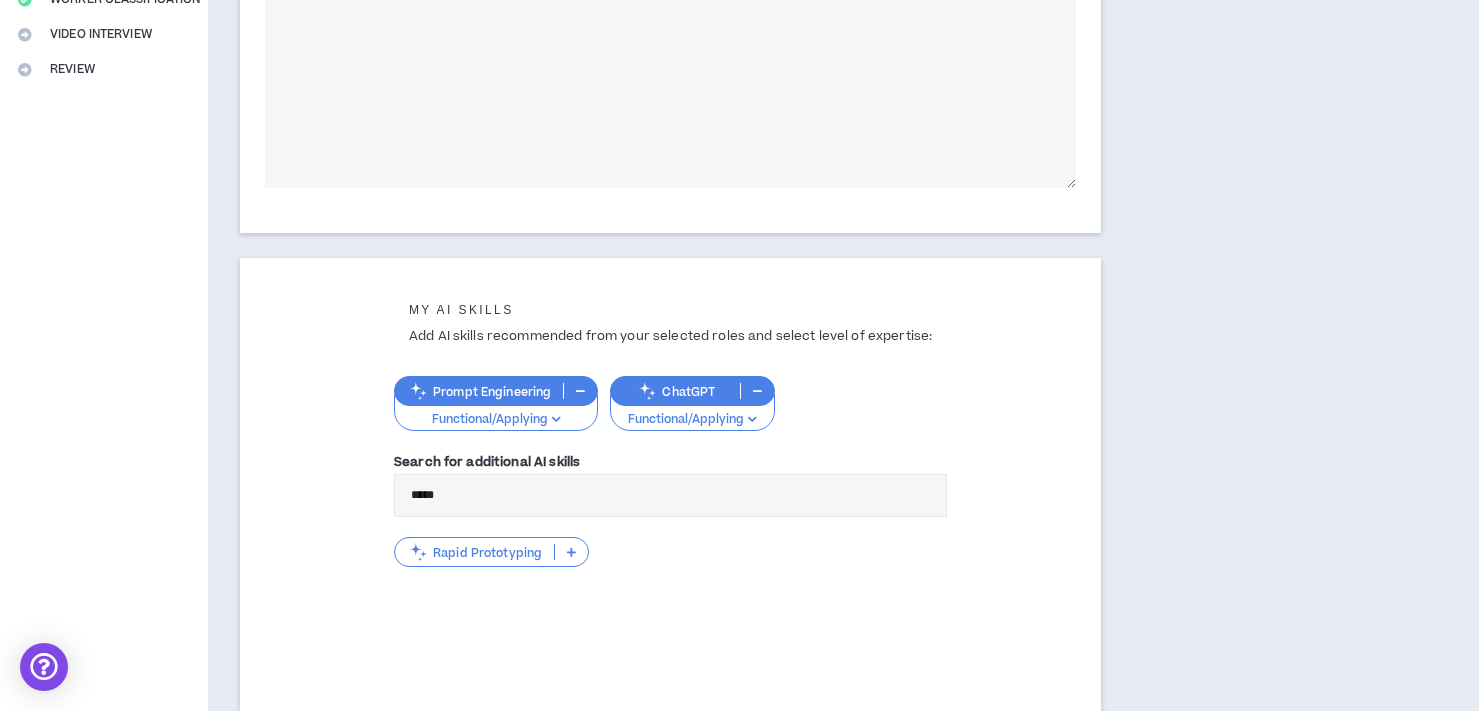type on "*****" 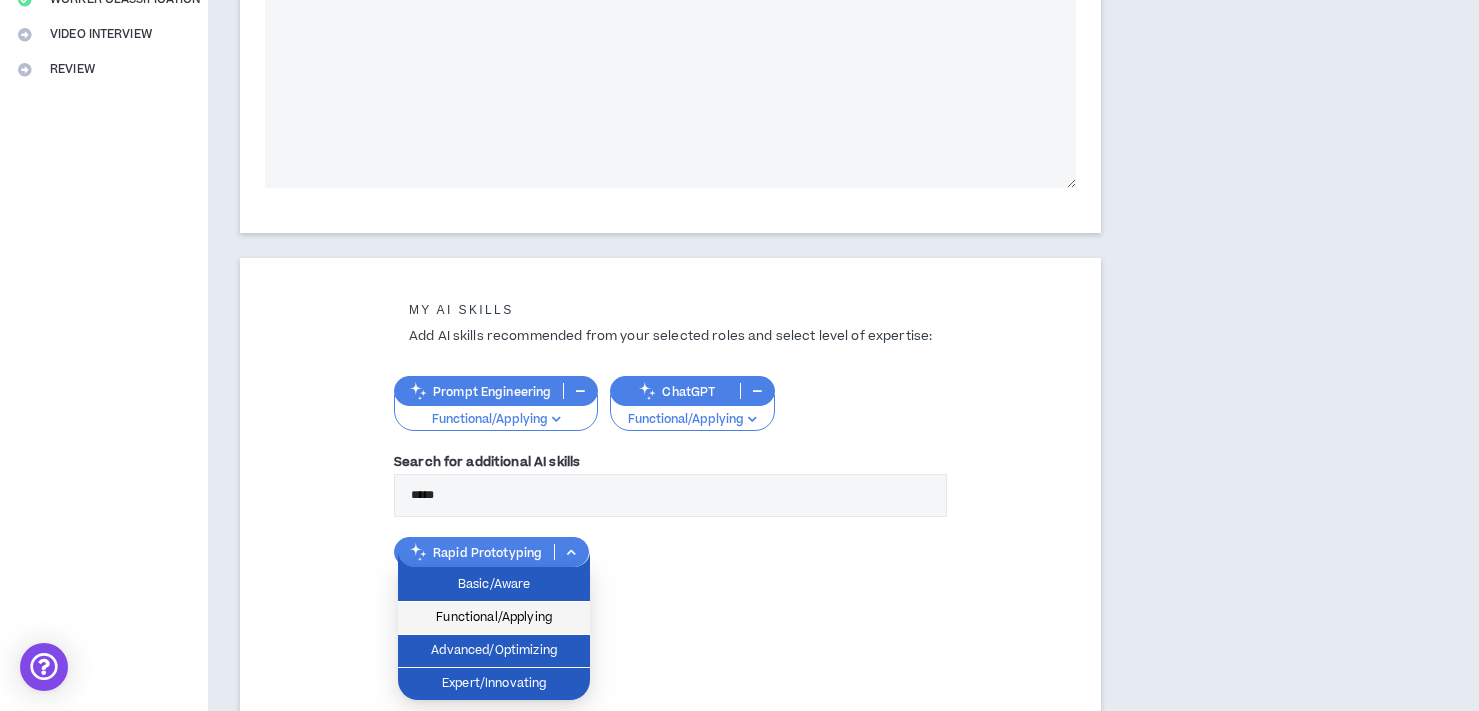 click on "Functional/Applying" at bounding box center (494, 618) 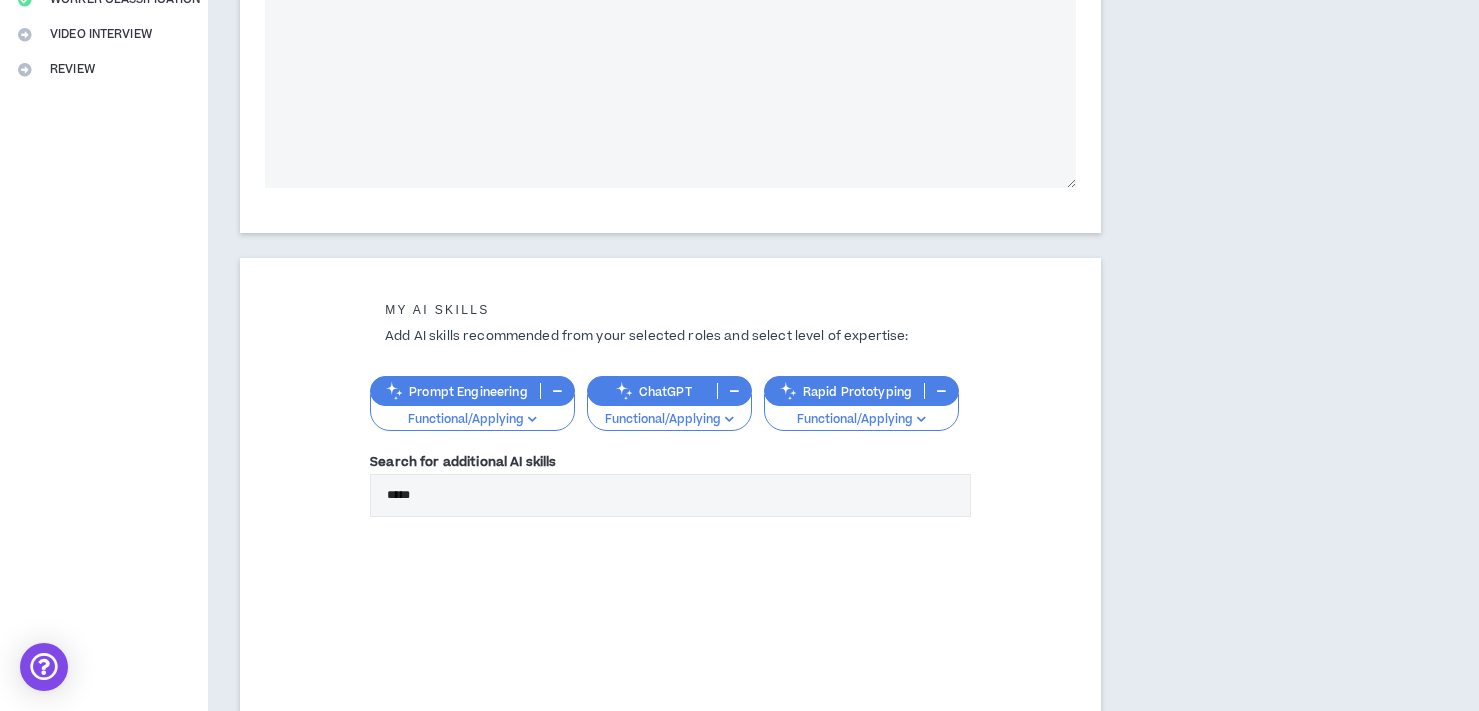 click on "*****" at bounding box center (670, 495) 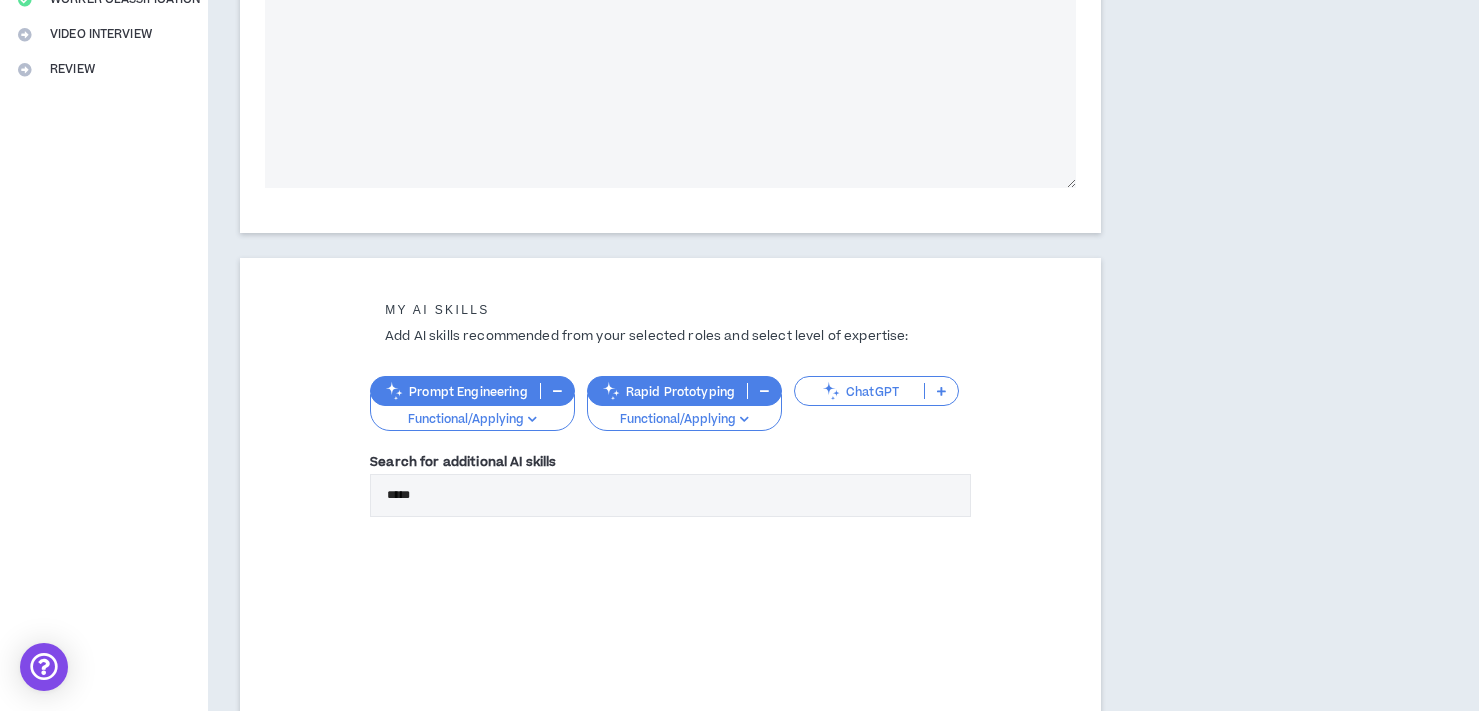 click on "ChatGPT" at bounding box center (859, 391) 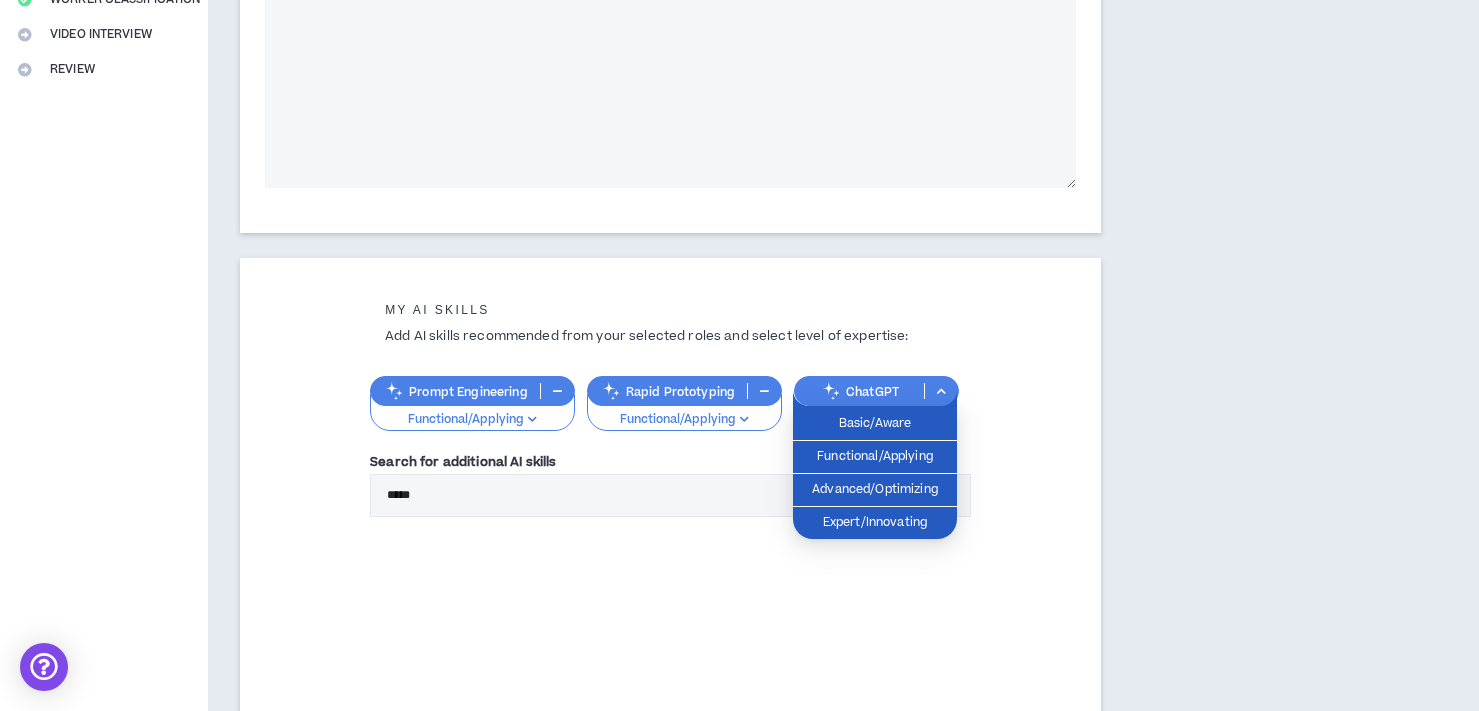 click 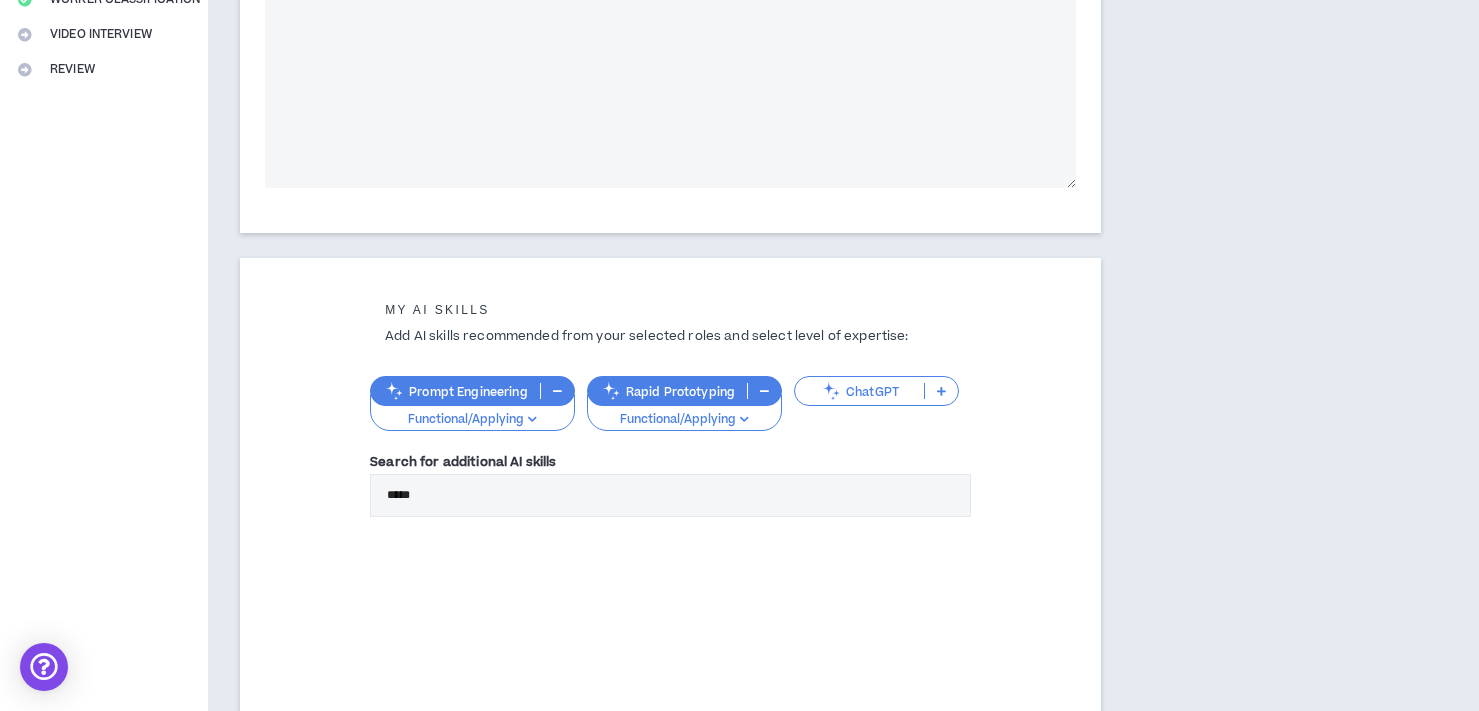 click on "*****" at bounding box center [670, 495] 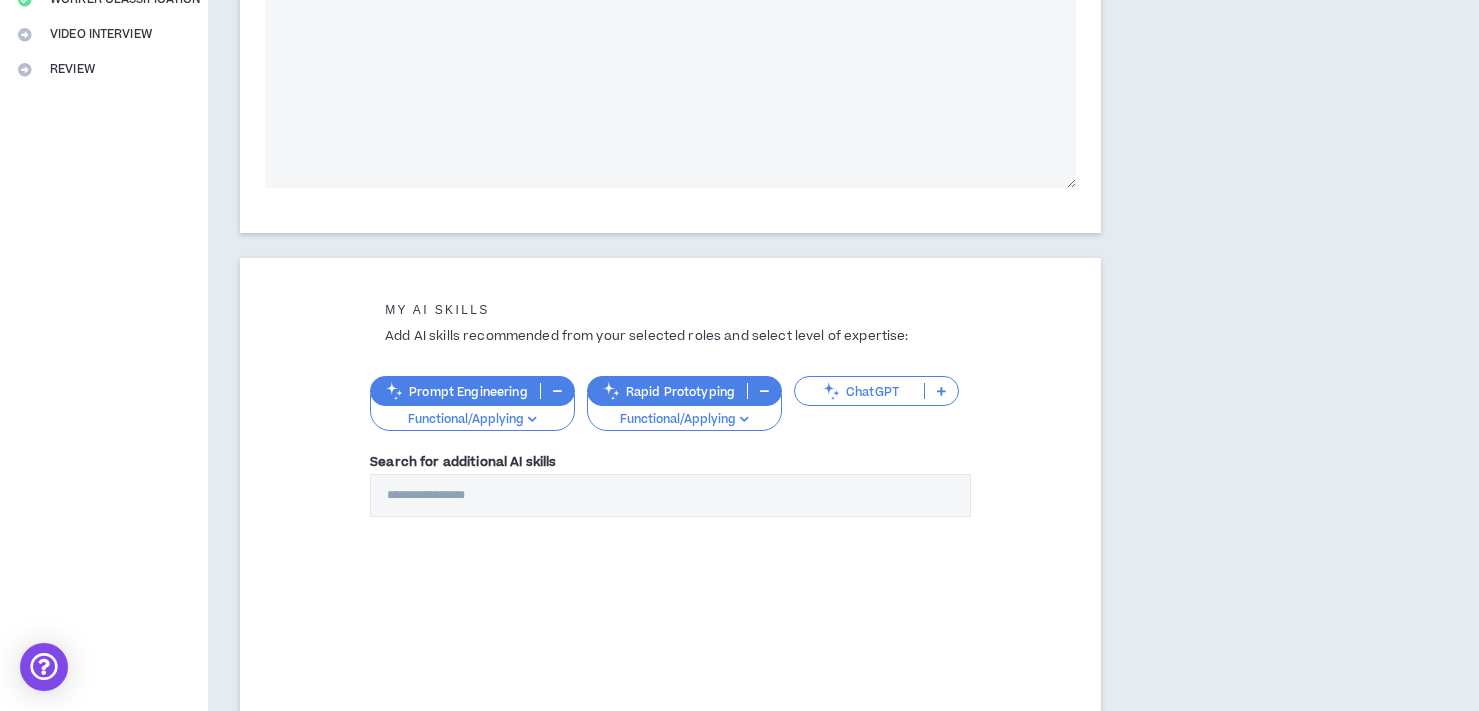 type 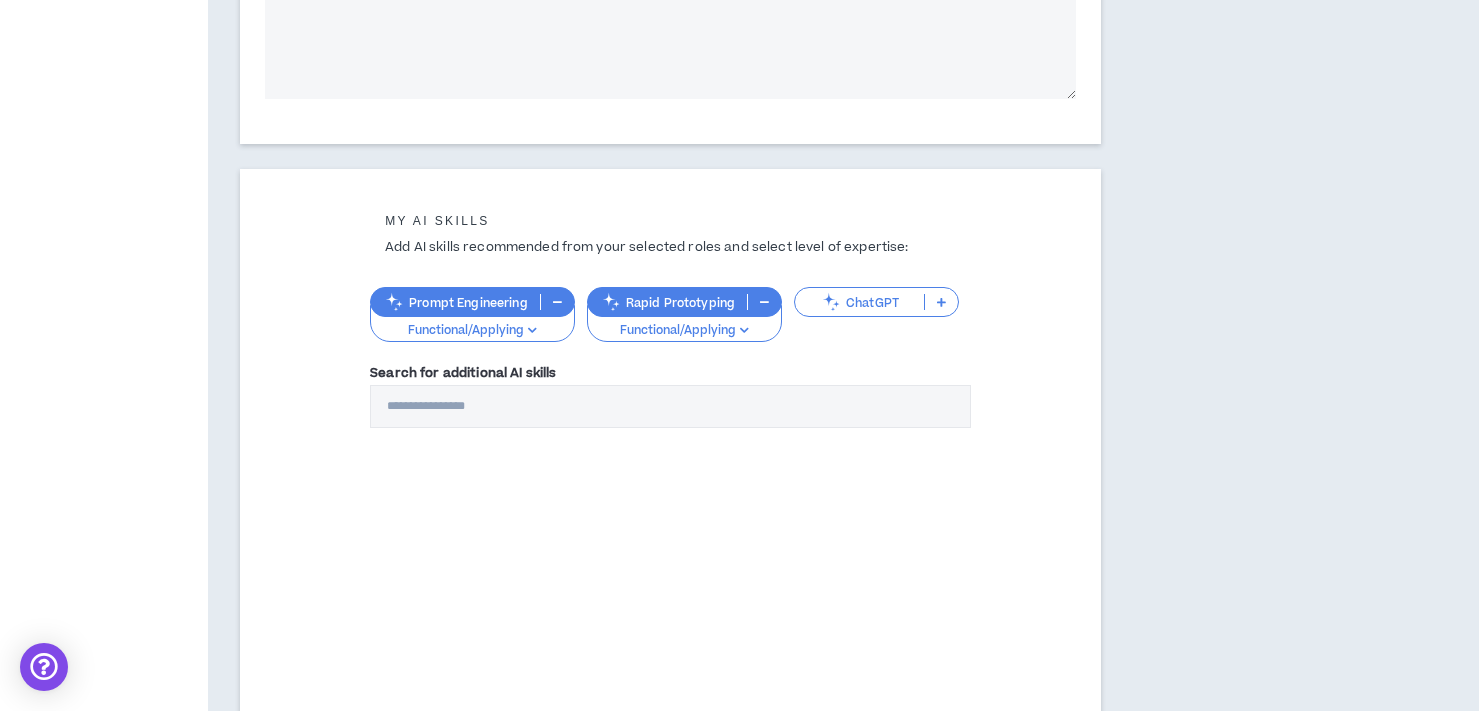 scroll, scrollTop: 707, scrollLeft: 0, axis: vertical 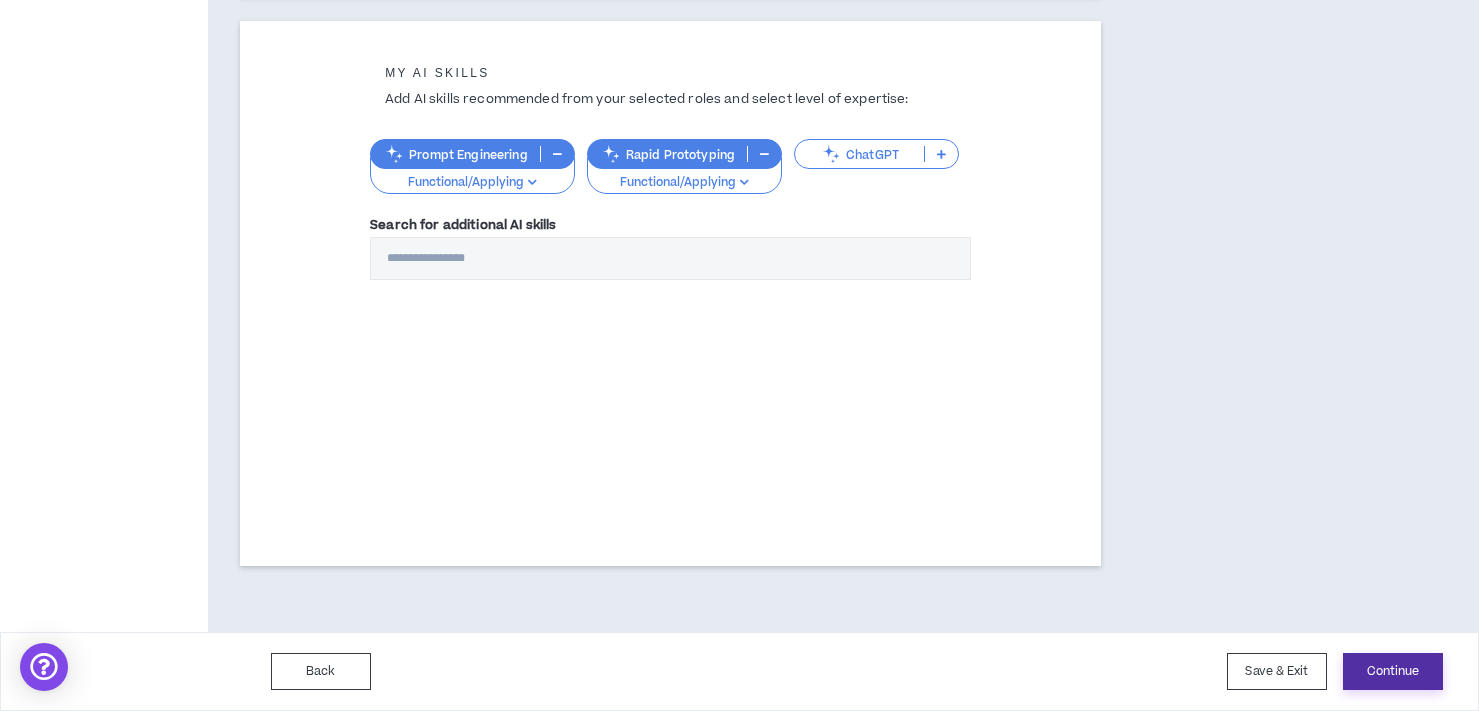 click on "Continue" at bounding box center [1393, 671] 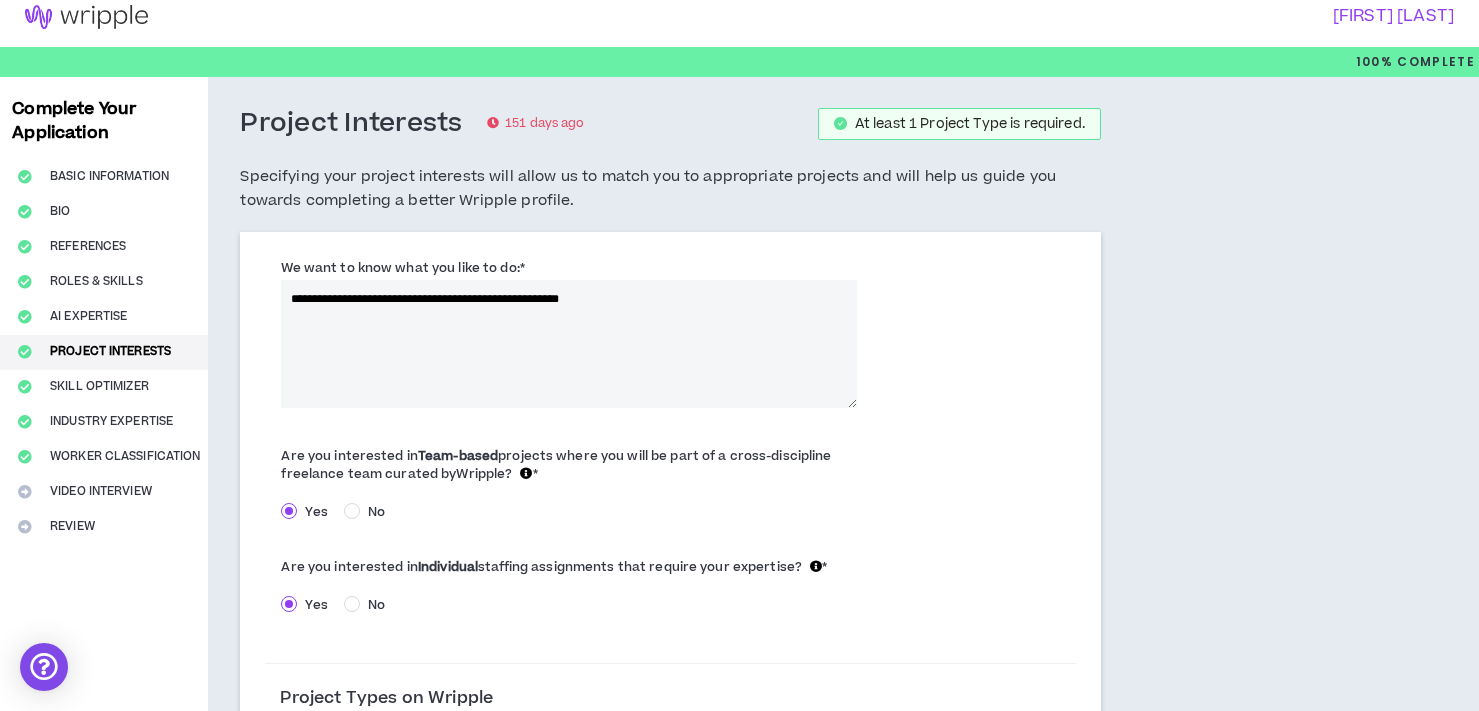 scroll, scrollTop: 0, scrollLeft: 0, axis: both 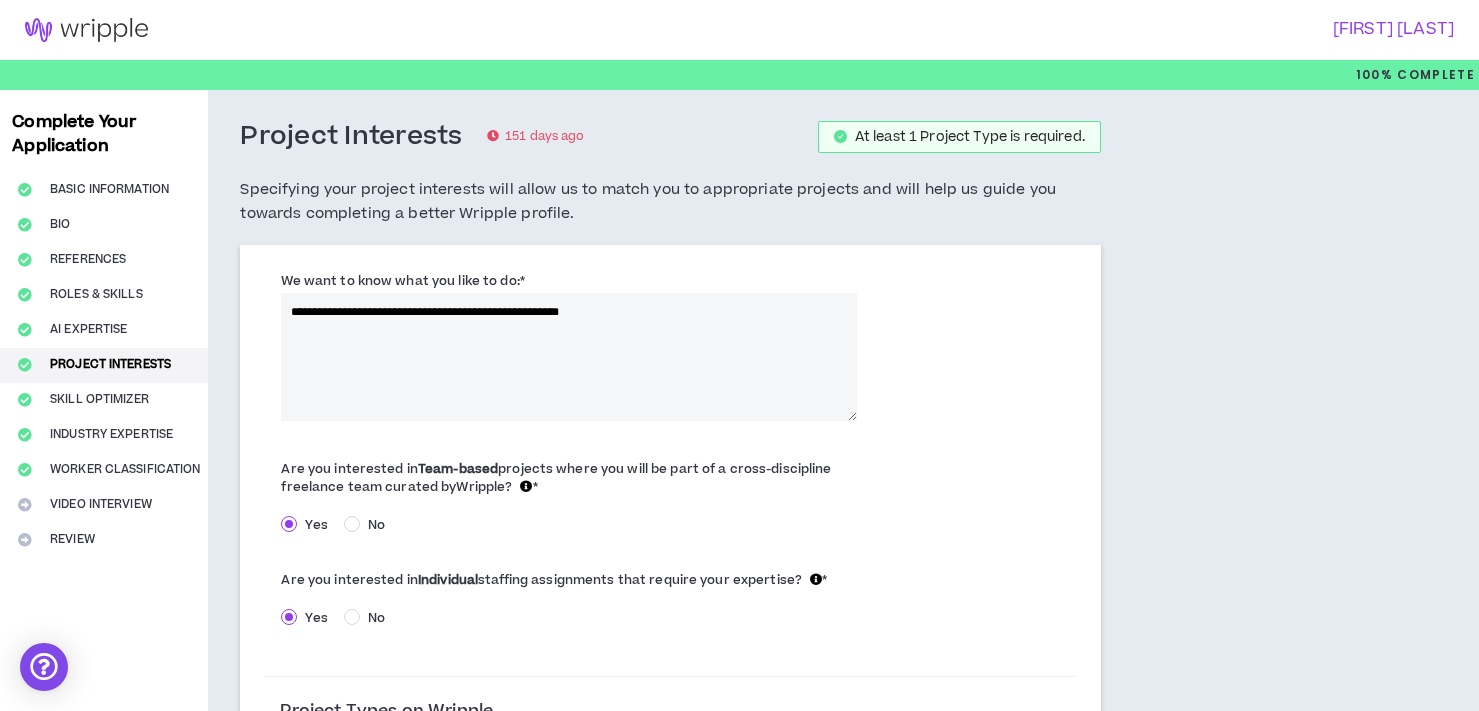 click on "**********" at bounding box center [569, 357] 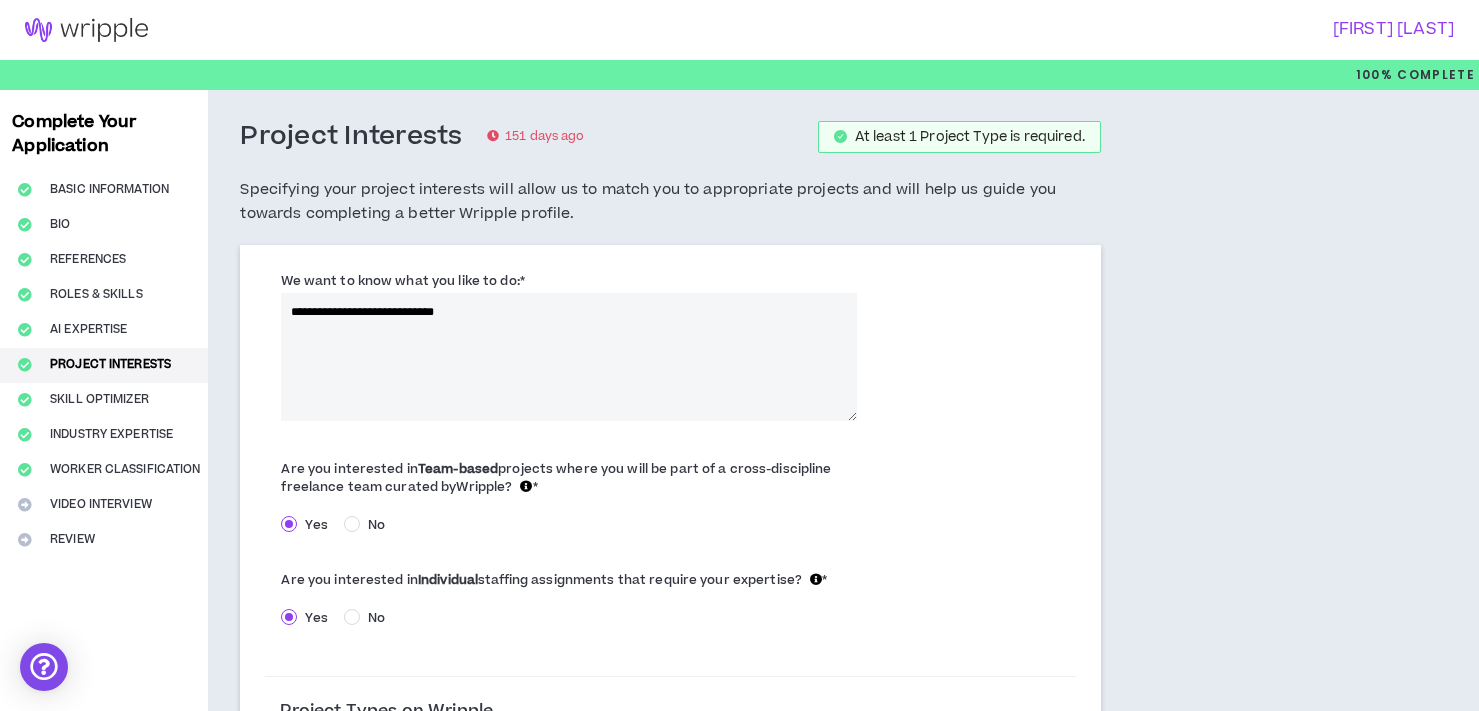click on "**********" at bounding box center [569, 357] 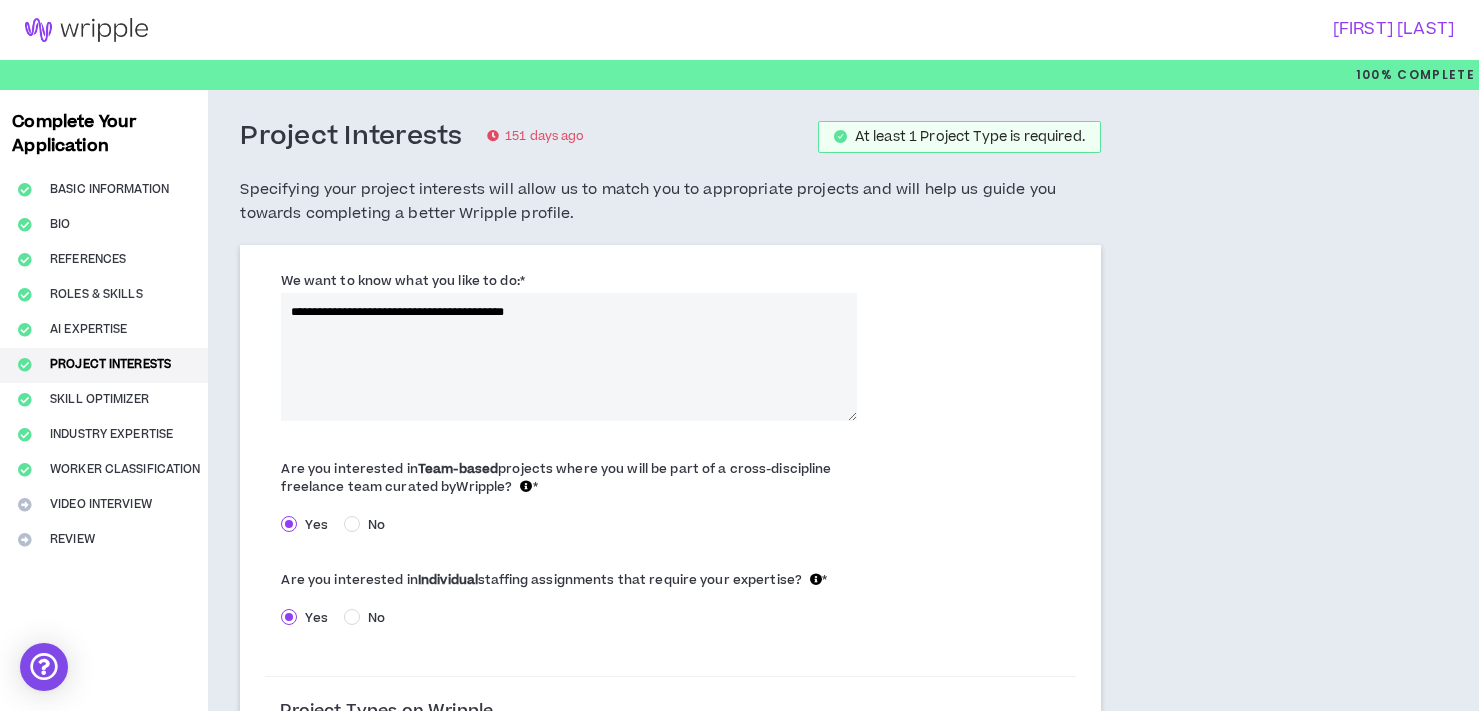 click on "**********" at bounding box center [569, 357] 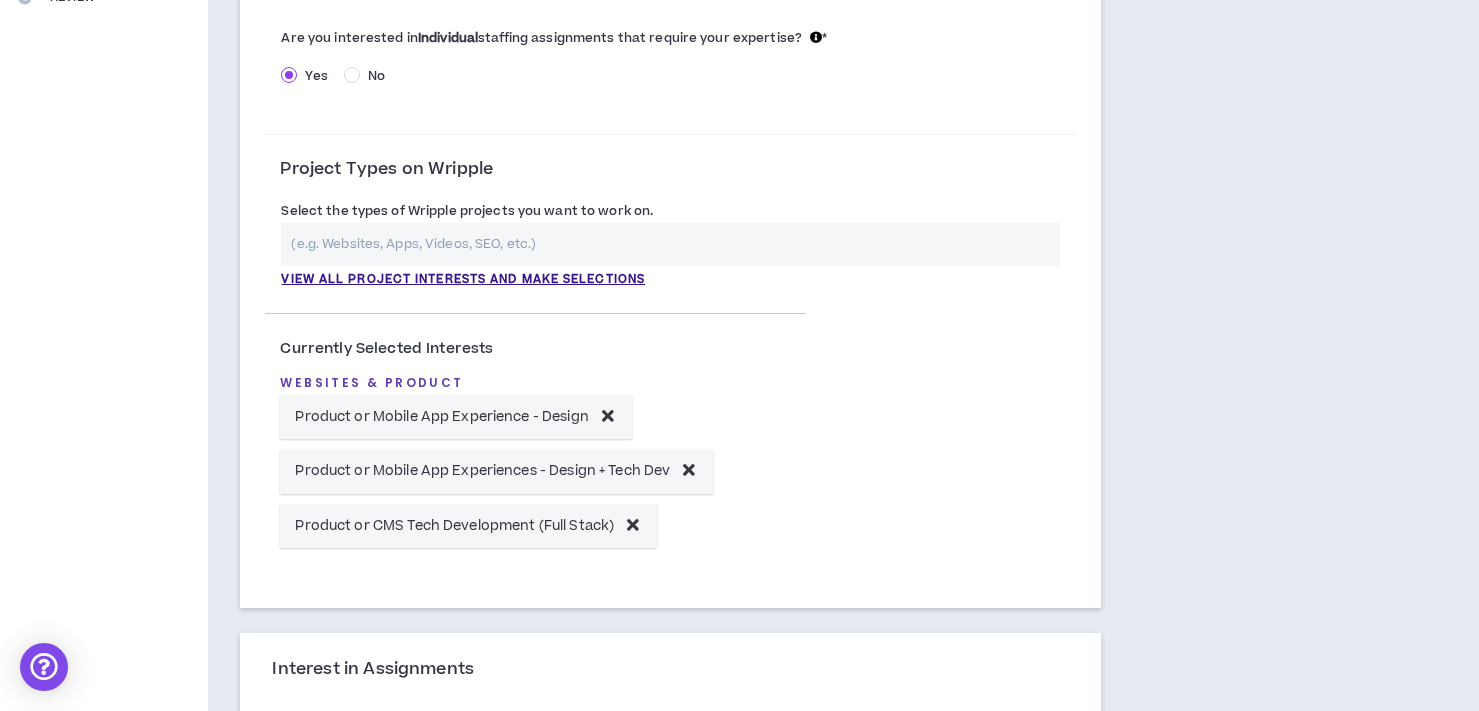 scroll, scrollTop: 600, scrollLeft: 0, axis: vertical 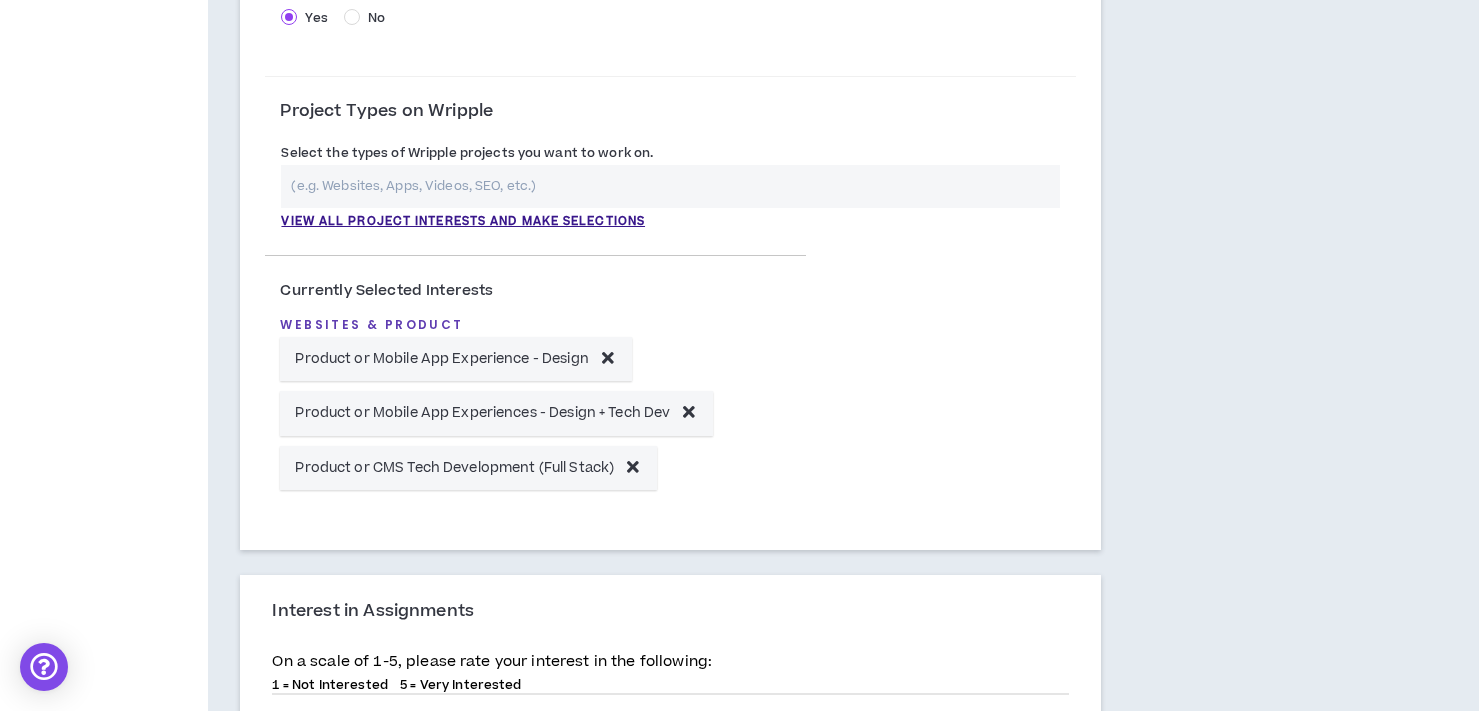 type on "**********" 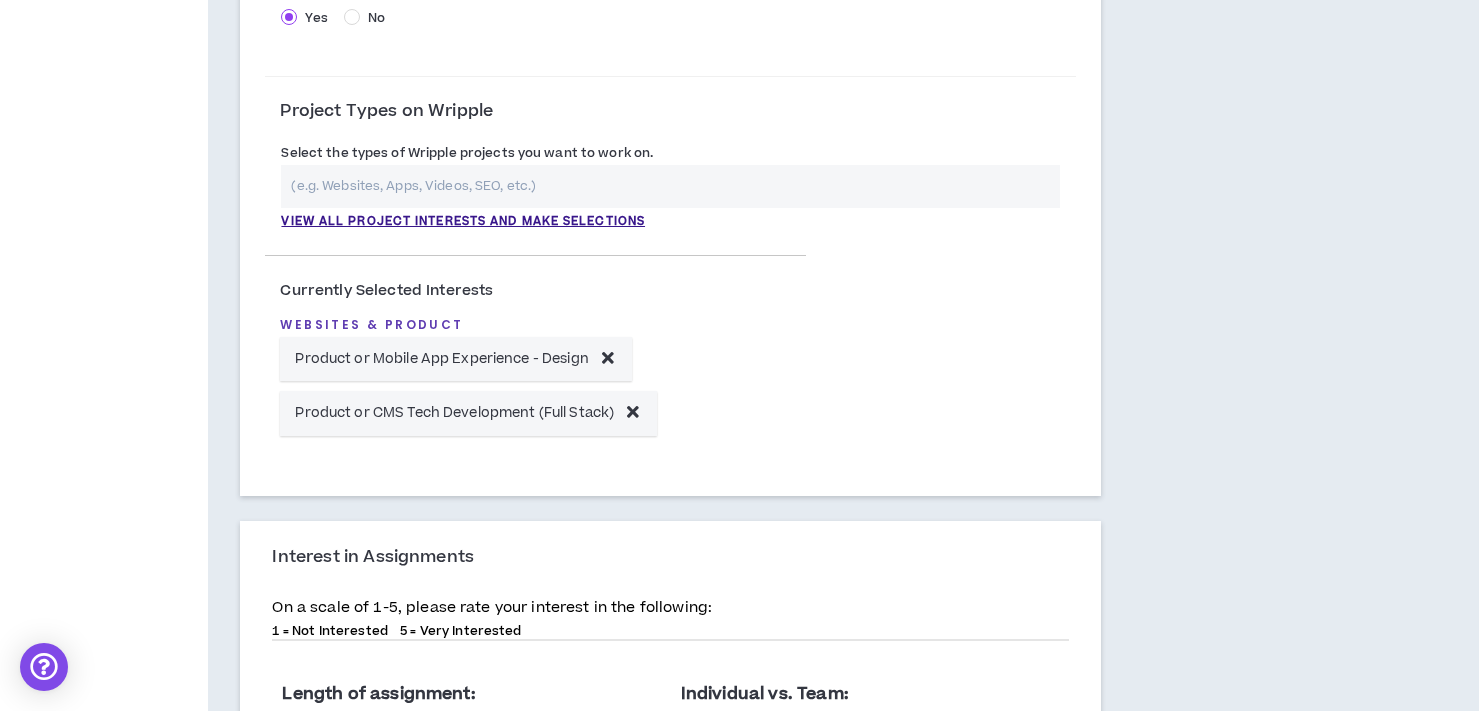 click at bounding box center (633, 411) 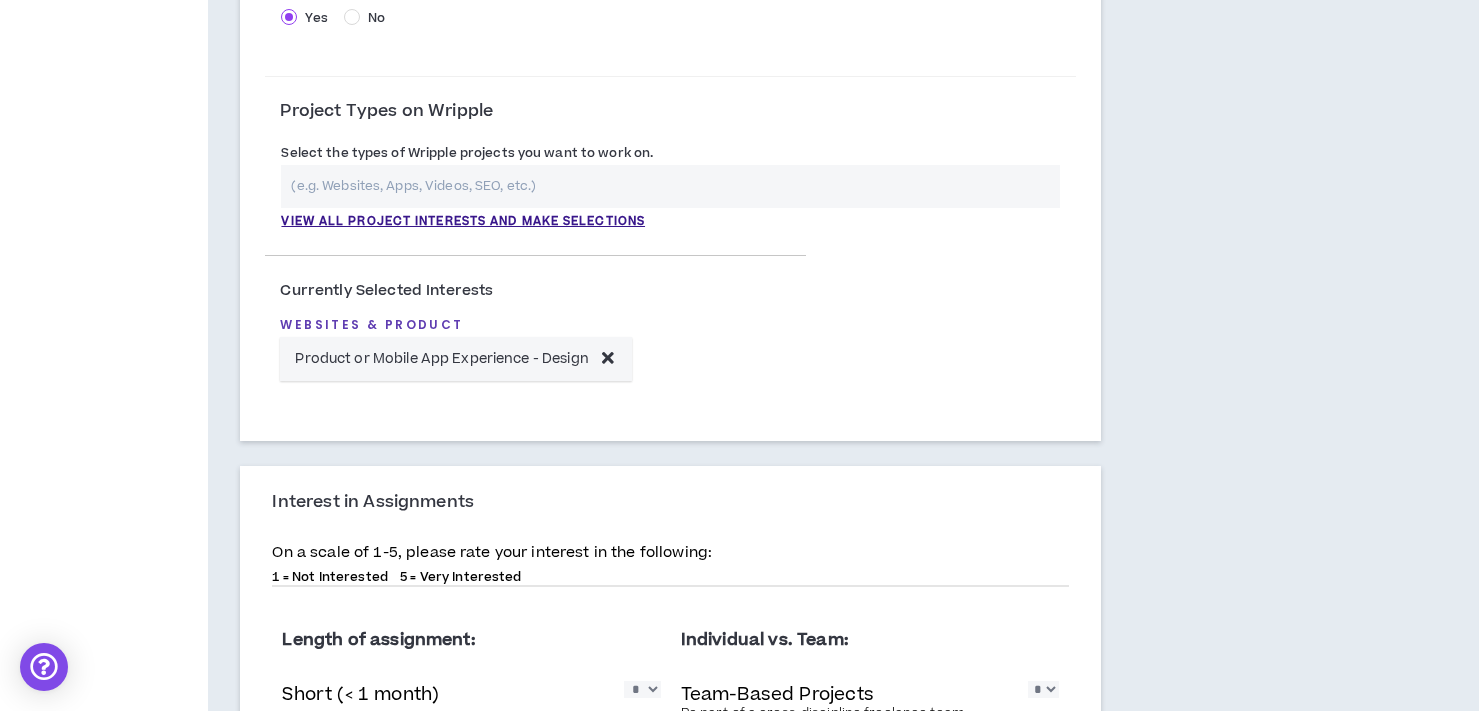 click on "Product or Mobile App Experience - Design" at bounding box center [441, 359] 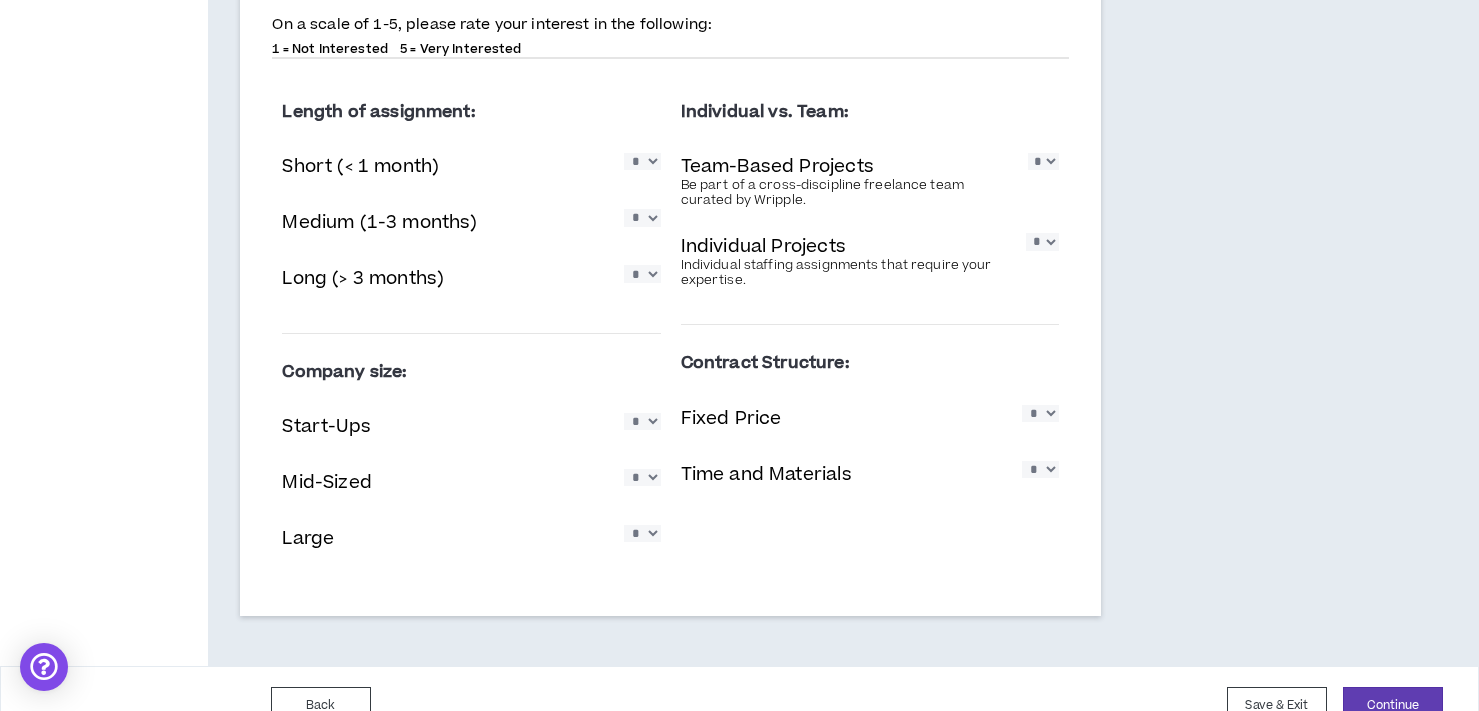 scroll, scrollTop: 1164, scrollLeft: 0, axis: vertical 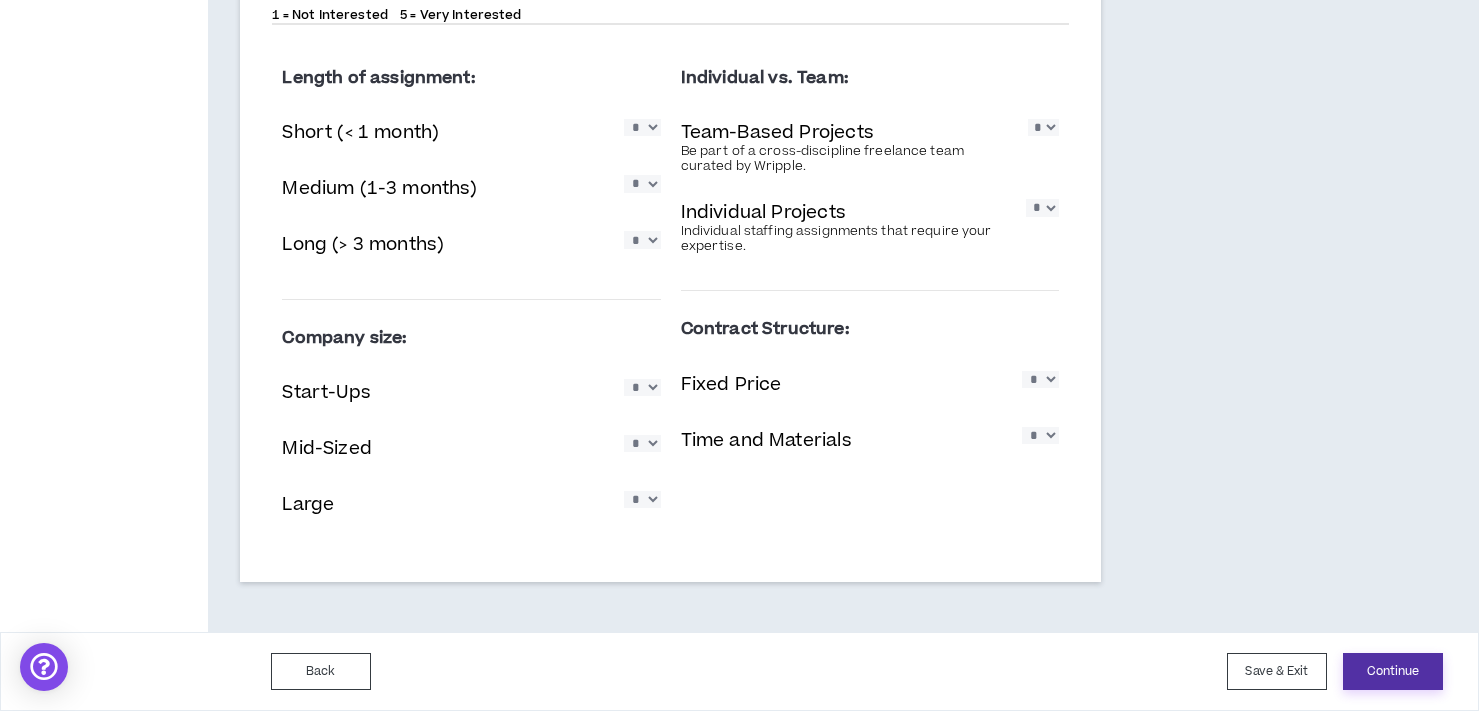 click on "Continue" at bounding box center (1393, 671) 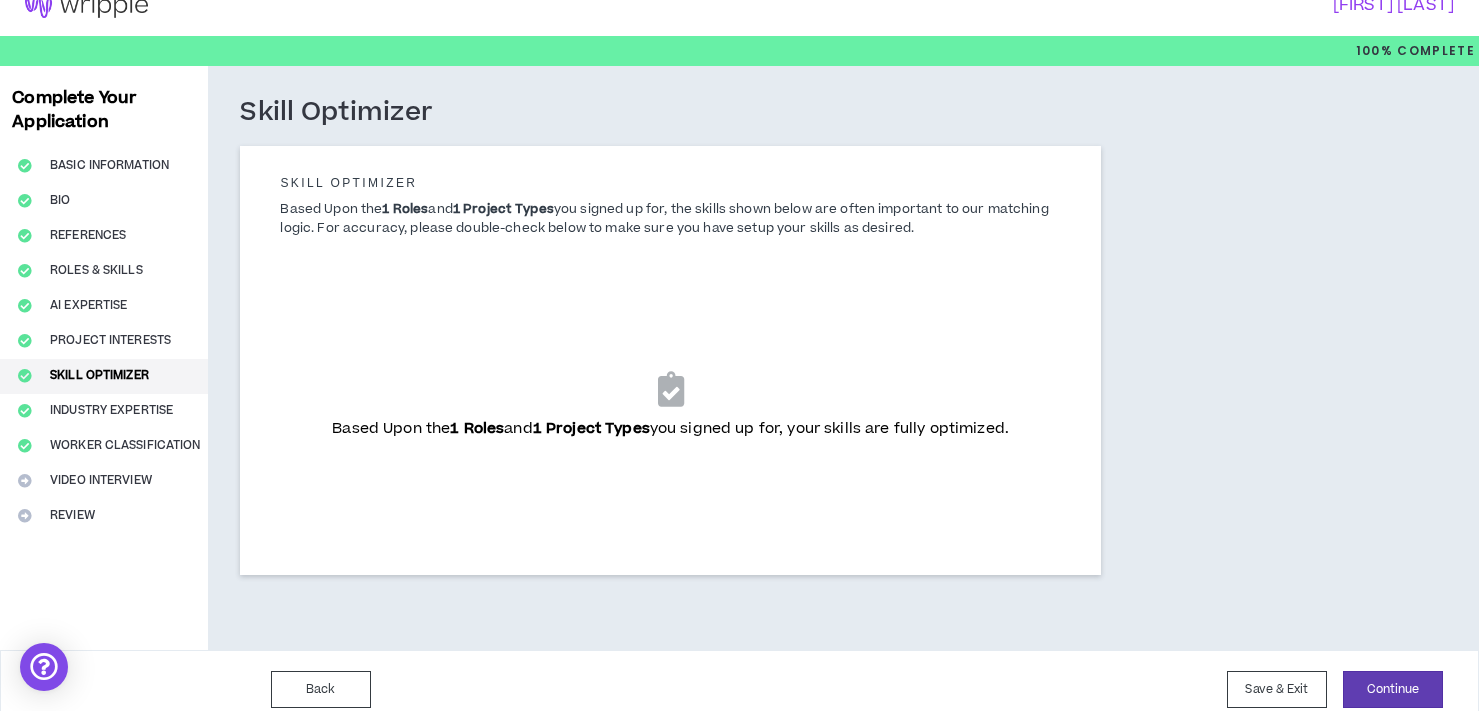 scroll, scrollTop: 42, scrollLeft: 0, axis: vertical 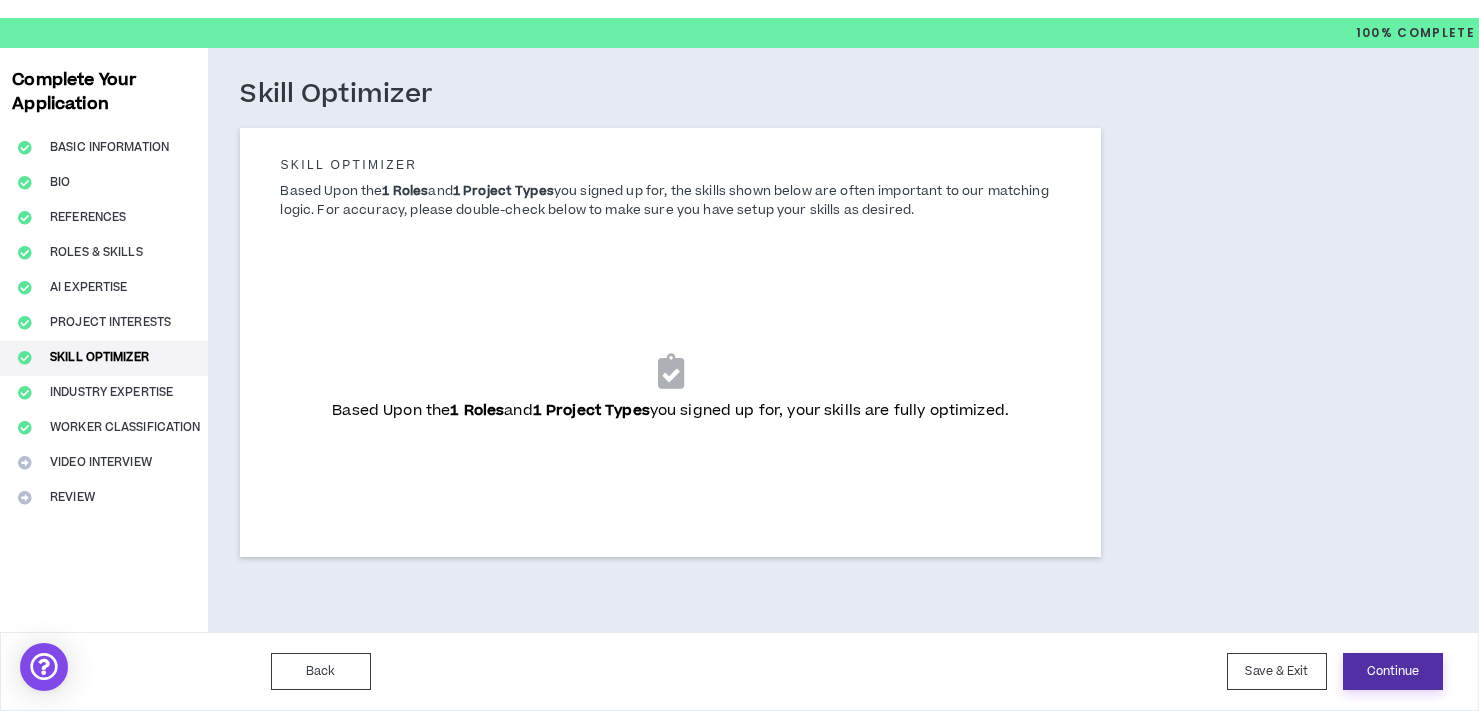 click on "Continue" at bounding box center (1393, 671) 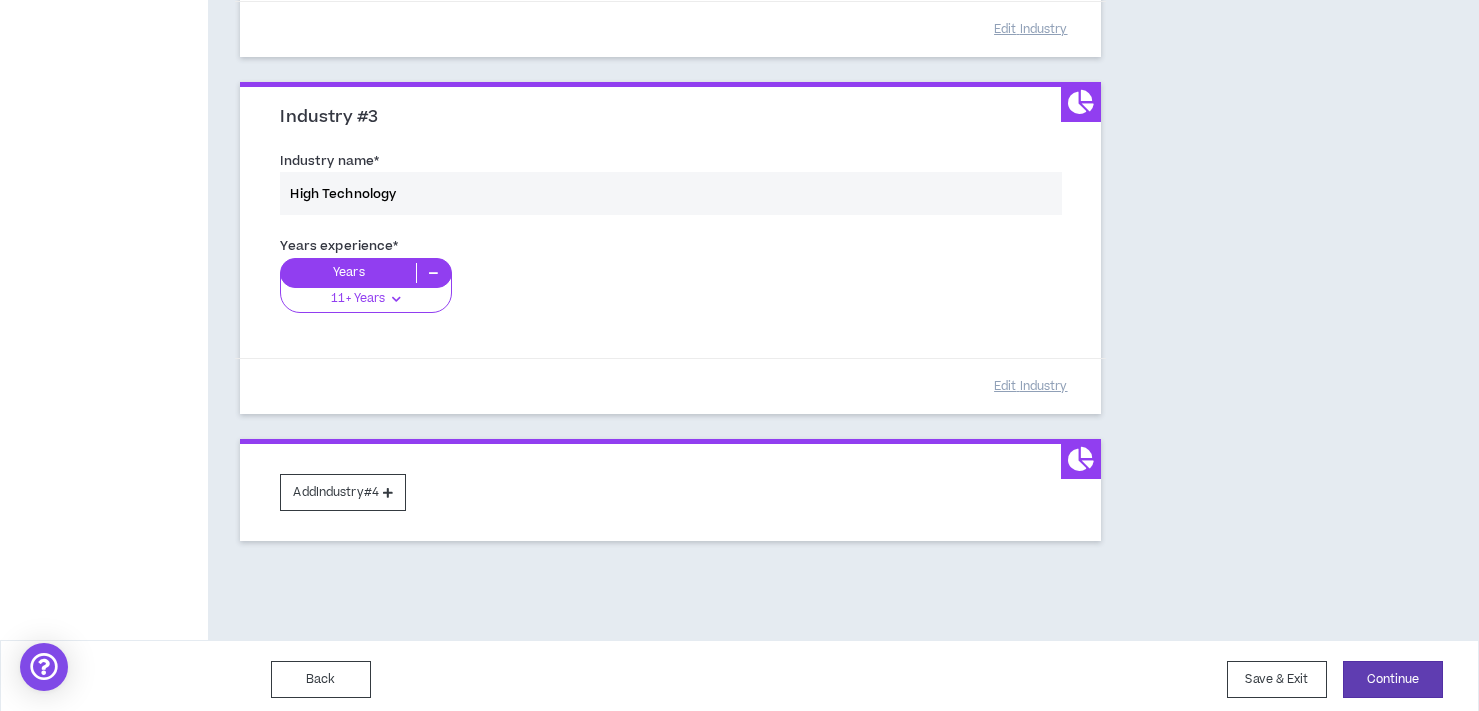 scroll, scrollTop: 859, scrollLeft: 0, axis: vertical 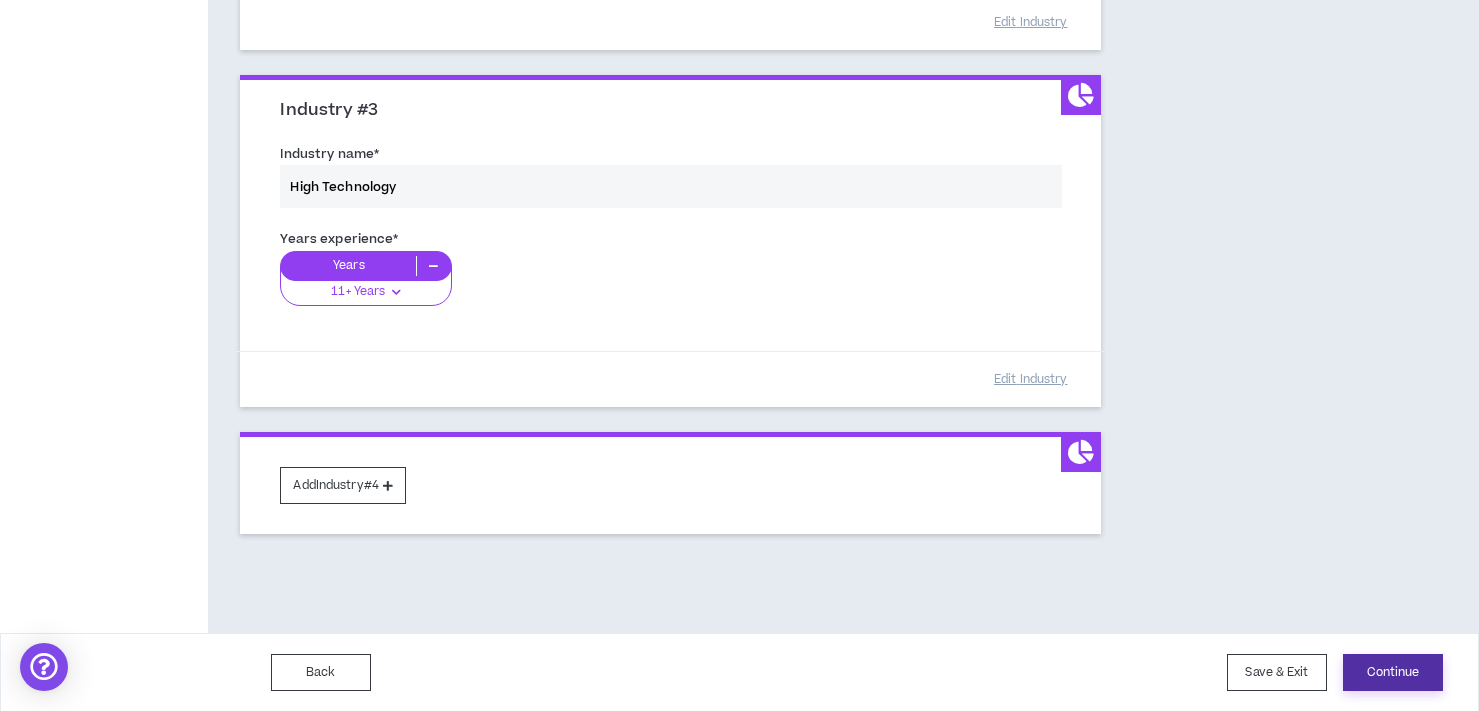 click on "Continue" at bounding box center (1393, 672) 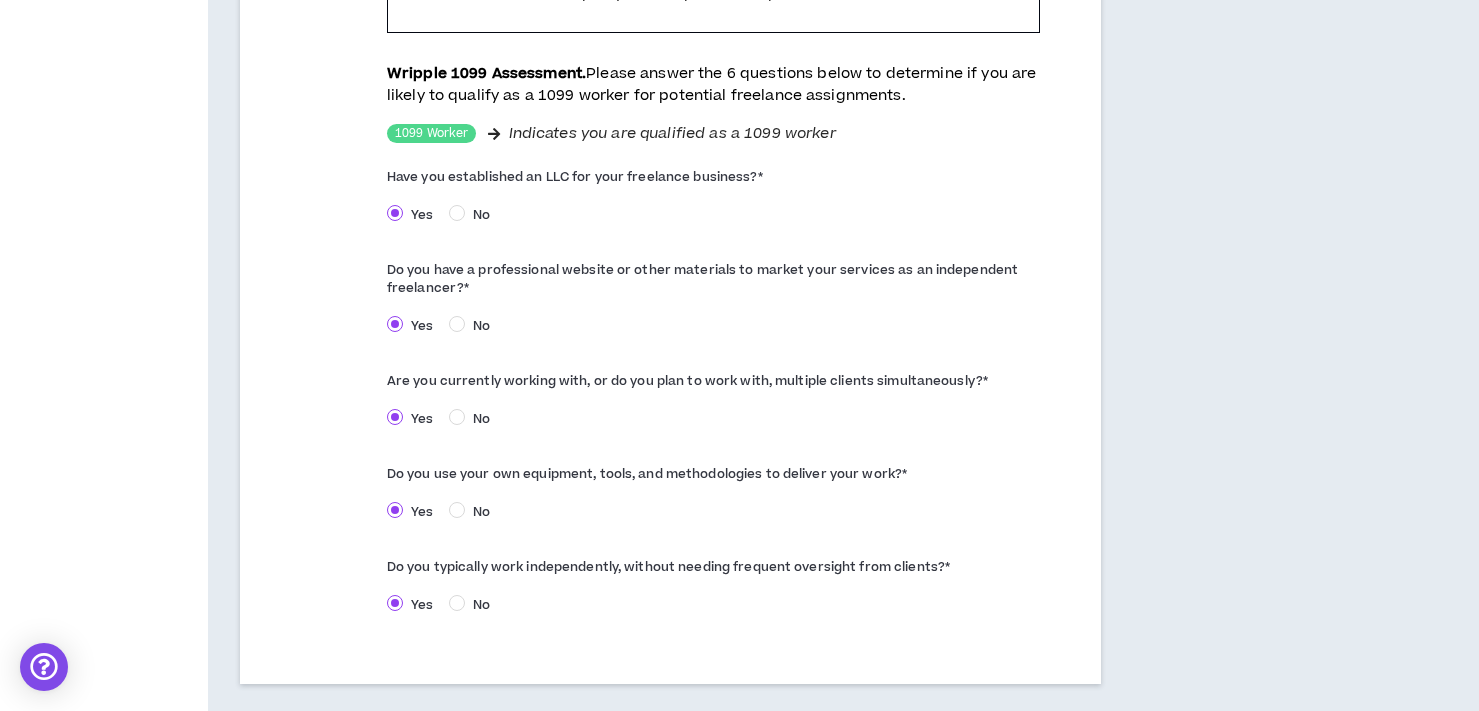 scroll, scrollTop: 1091, scrollLeft: 0, axis: vertical 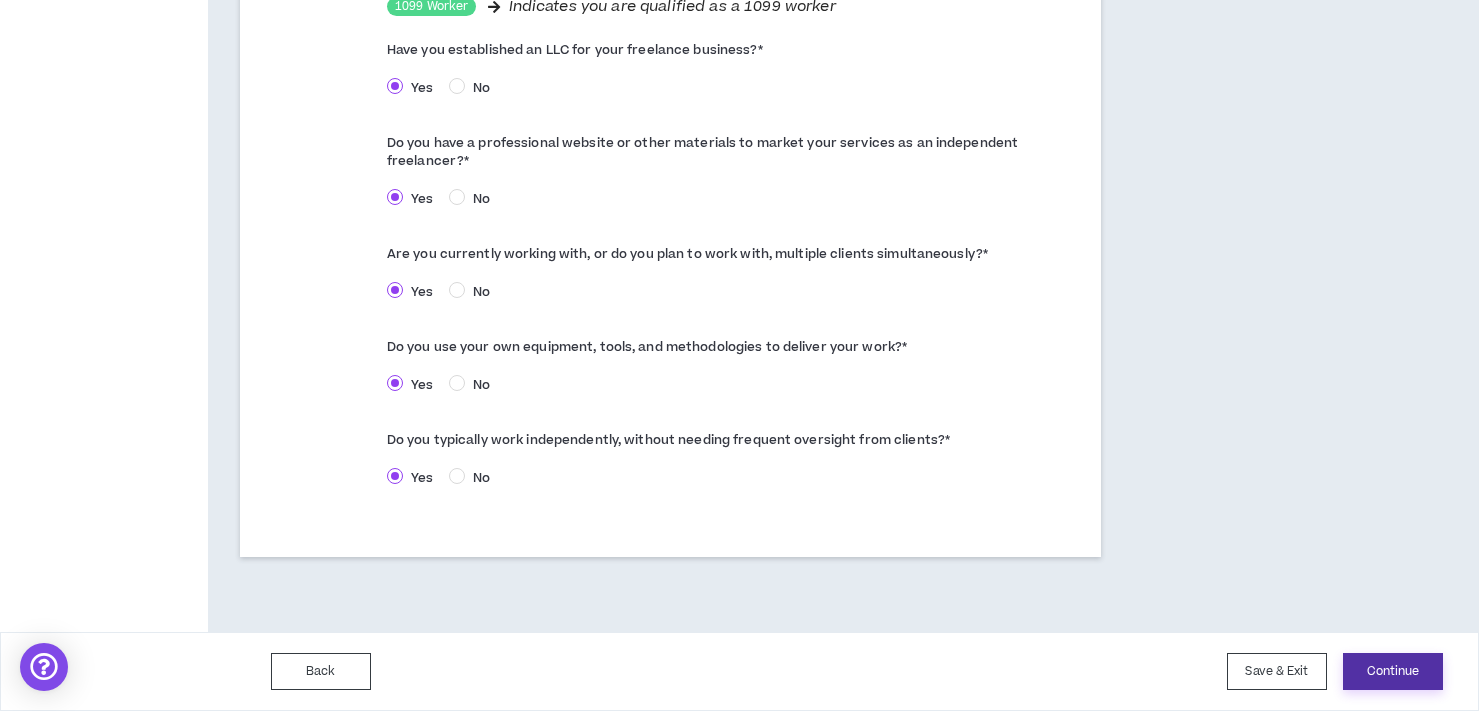 click on "Continue" at bounding box center [1393, 671] 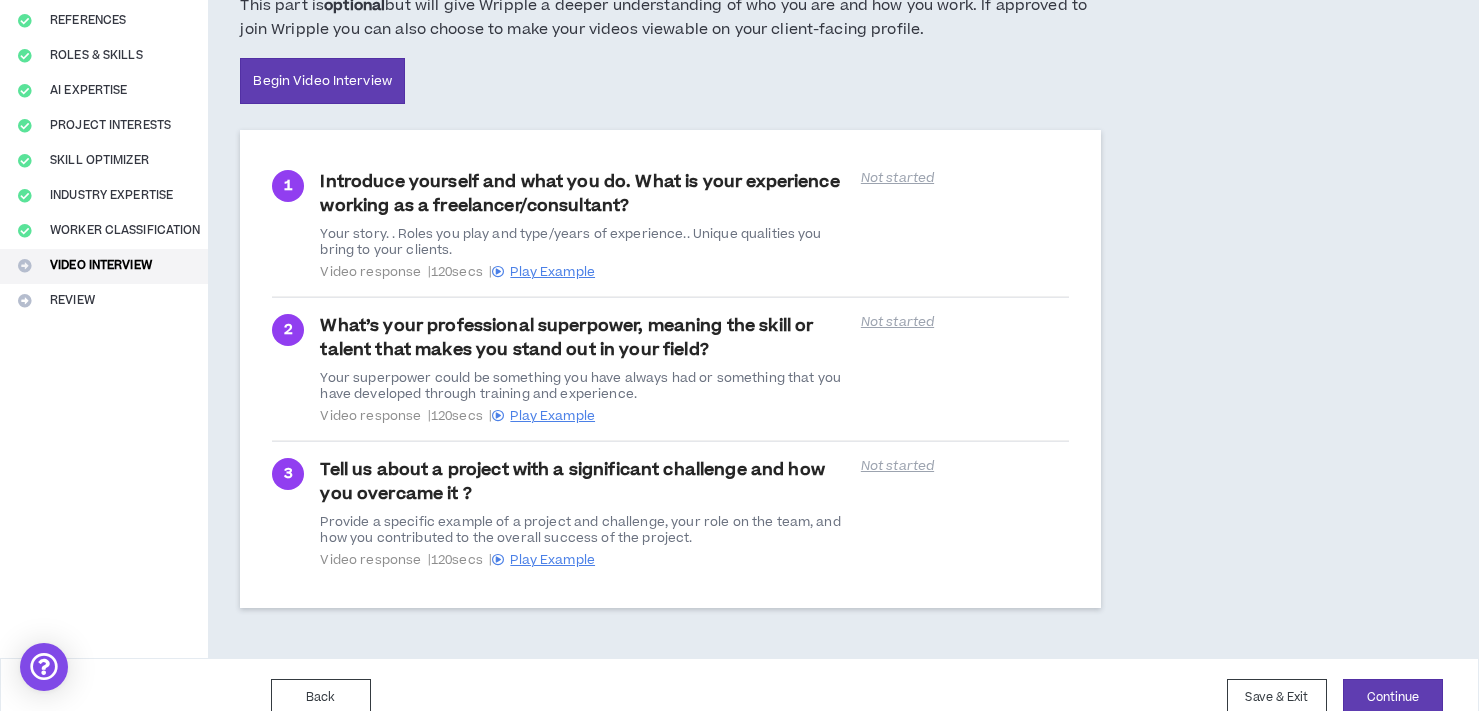 scroll, scrollTop: 240, scrollLeft: 0, axis: vertical 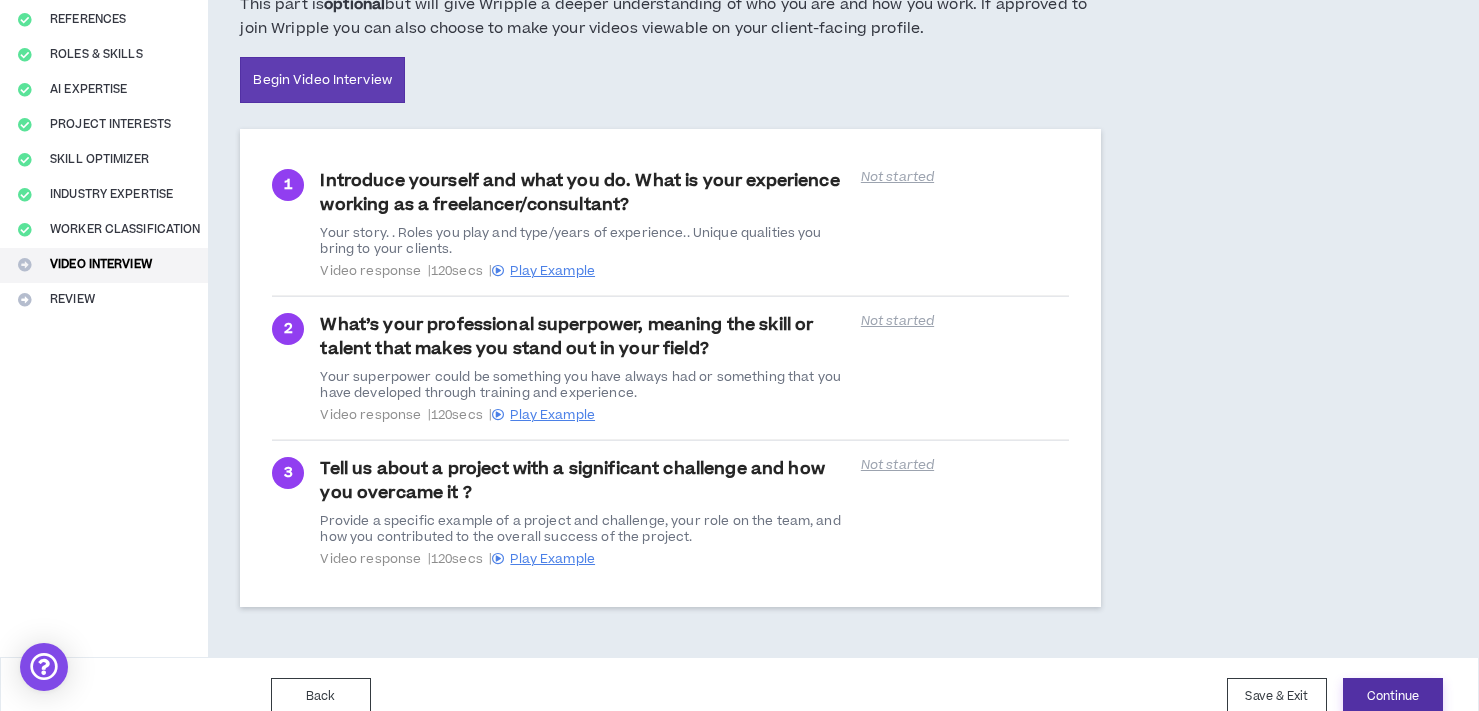 click on "Continue" at bounding box center (1393, 696) 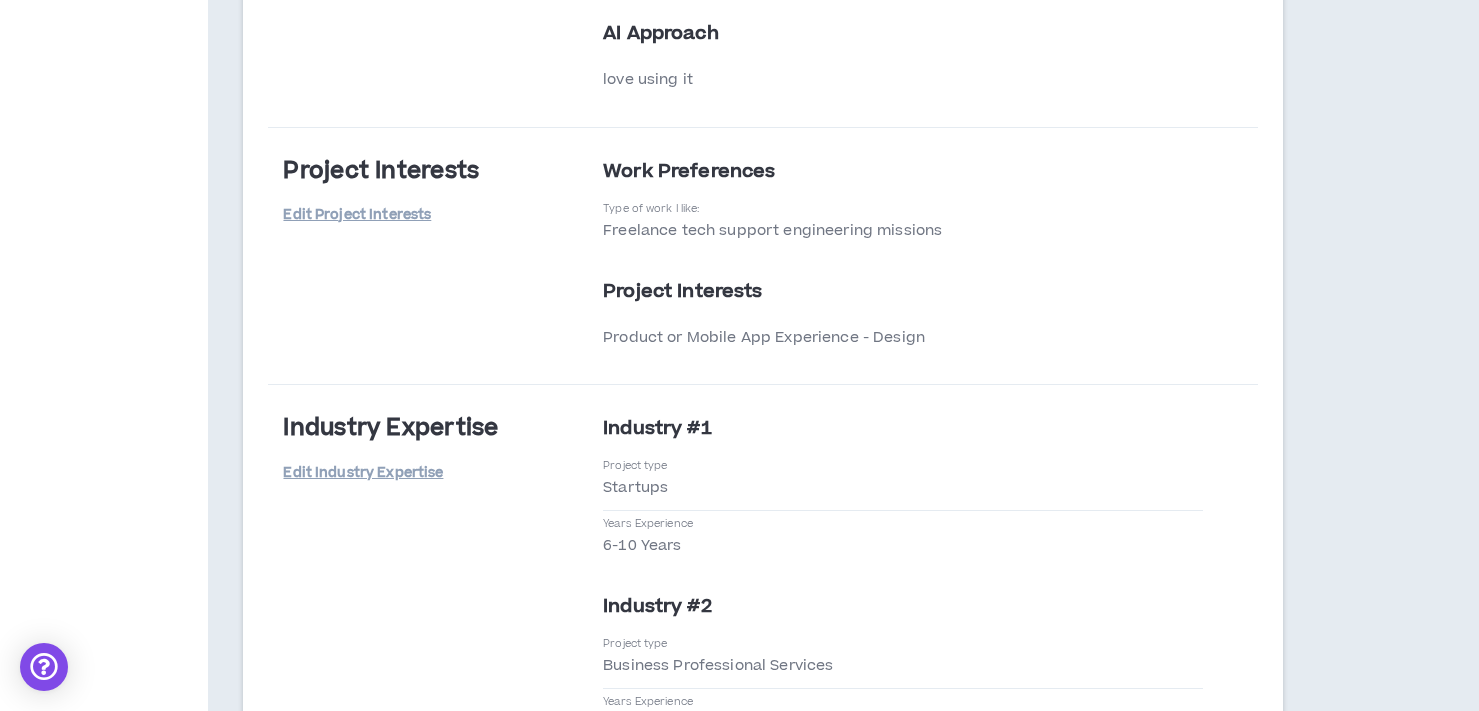 scroll, scrollTop: 3746, scrollLeft: 0, axis: vertical 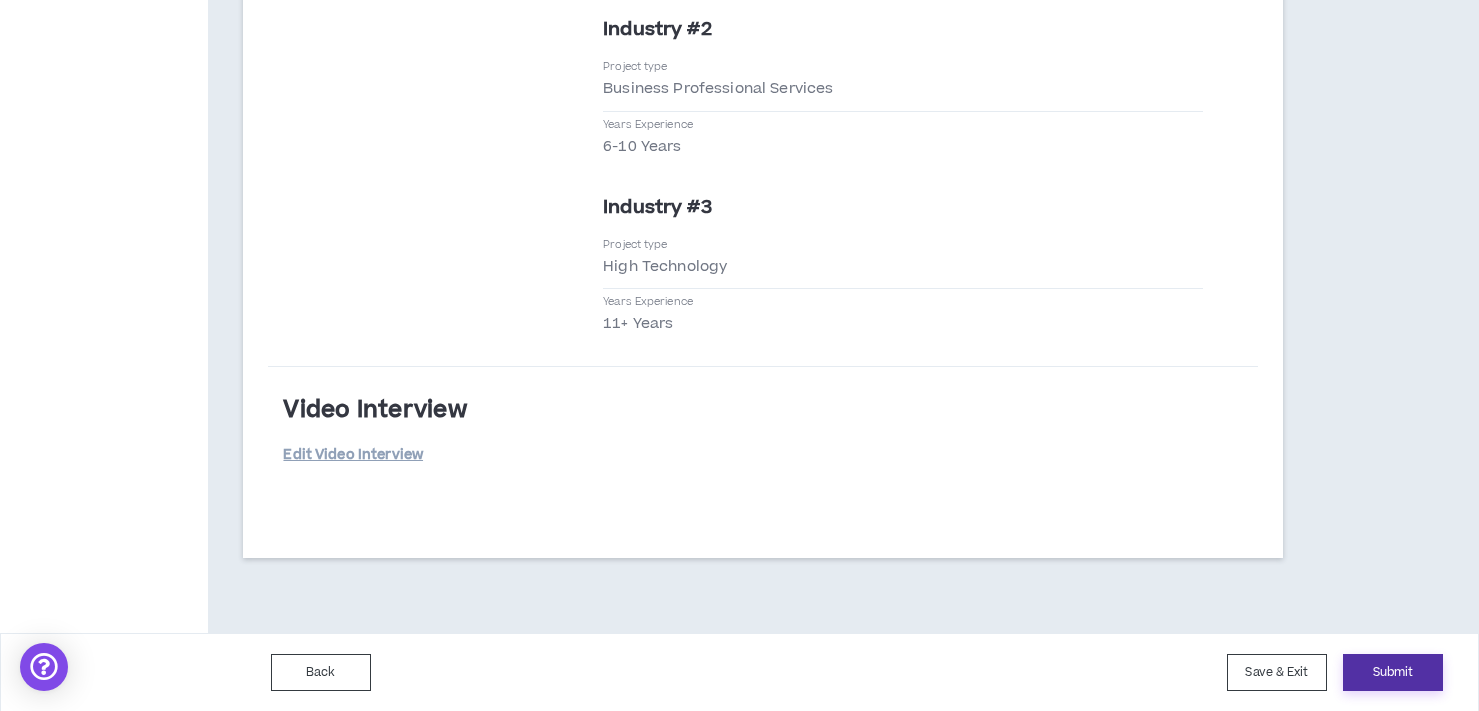 click on "Submit" at bounding box center [1393, 672] 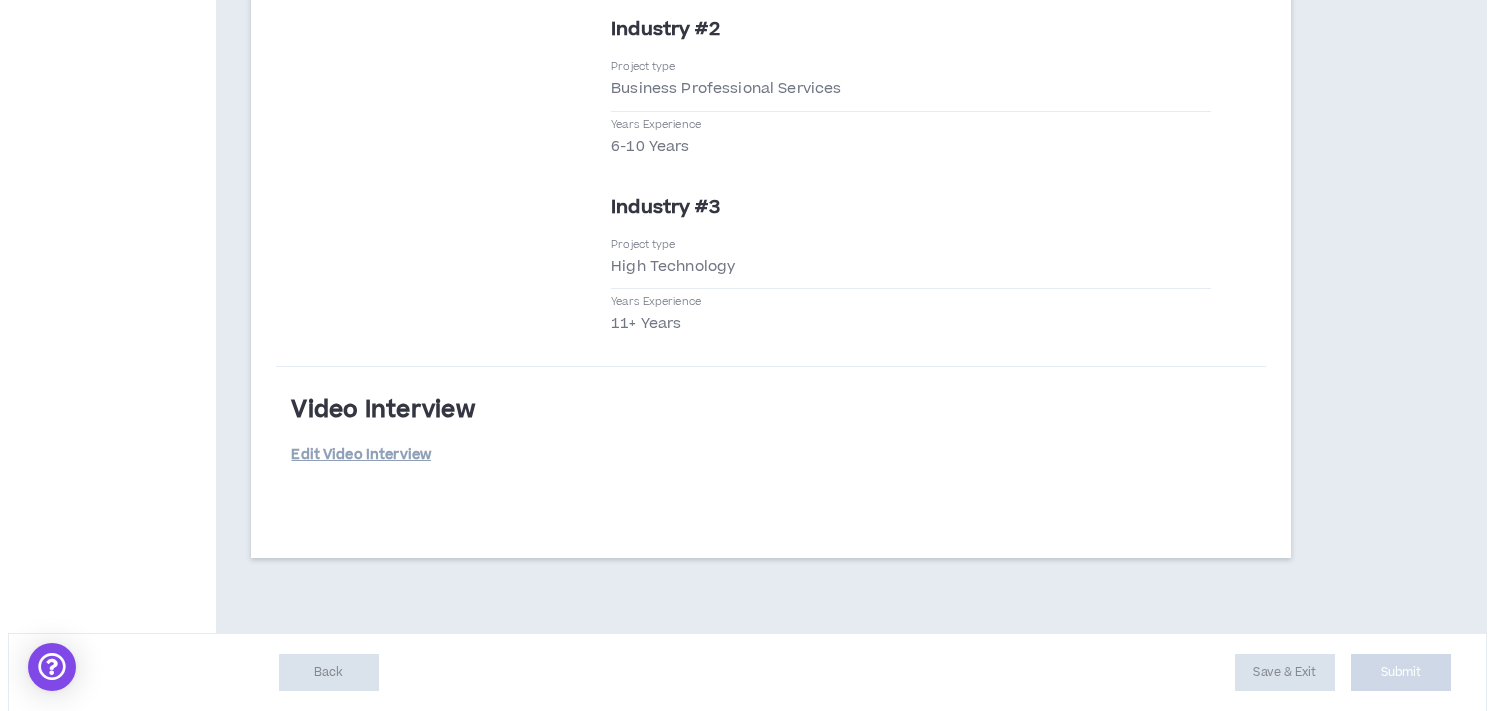 scroll, scrollTop: 0, scrollLeft: 0, axis: both 